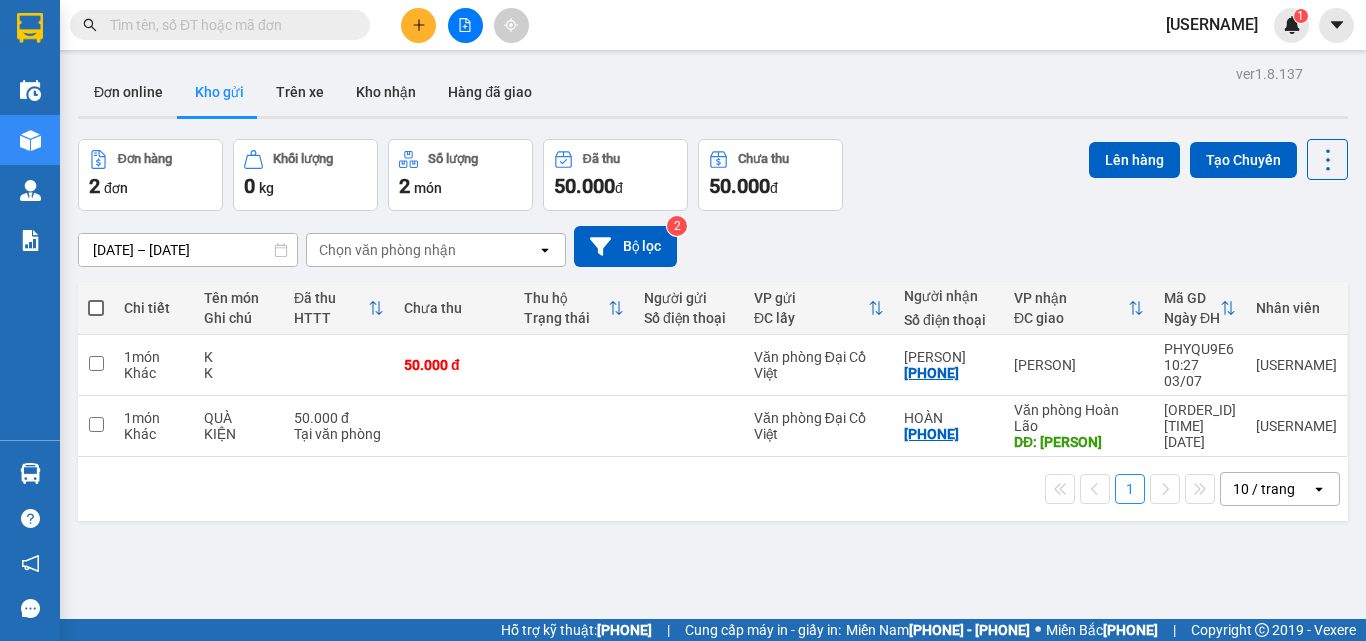 scroll, scrollTop: 0, scrollLeft: 0, axis: both 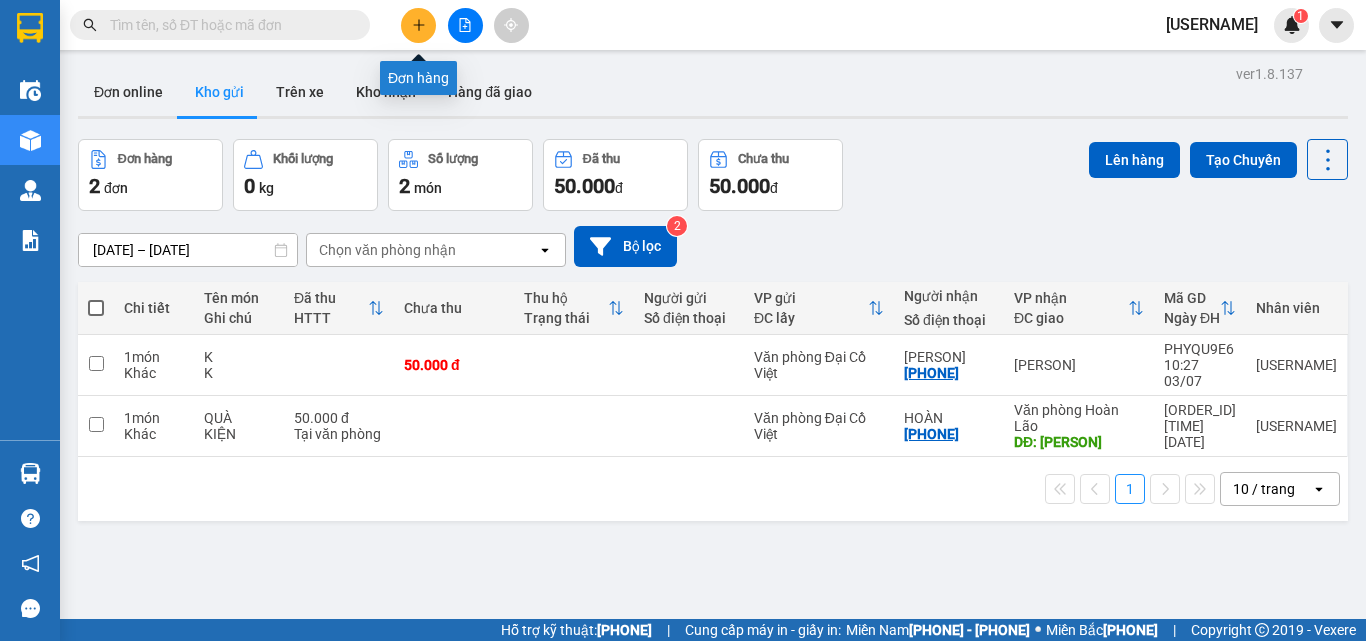 click at bounding box center [419, 25] 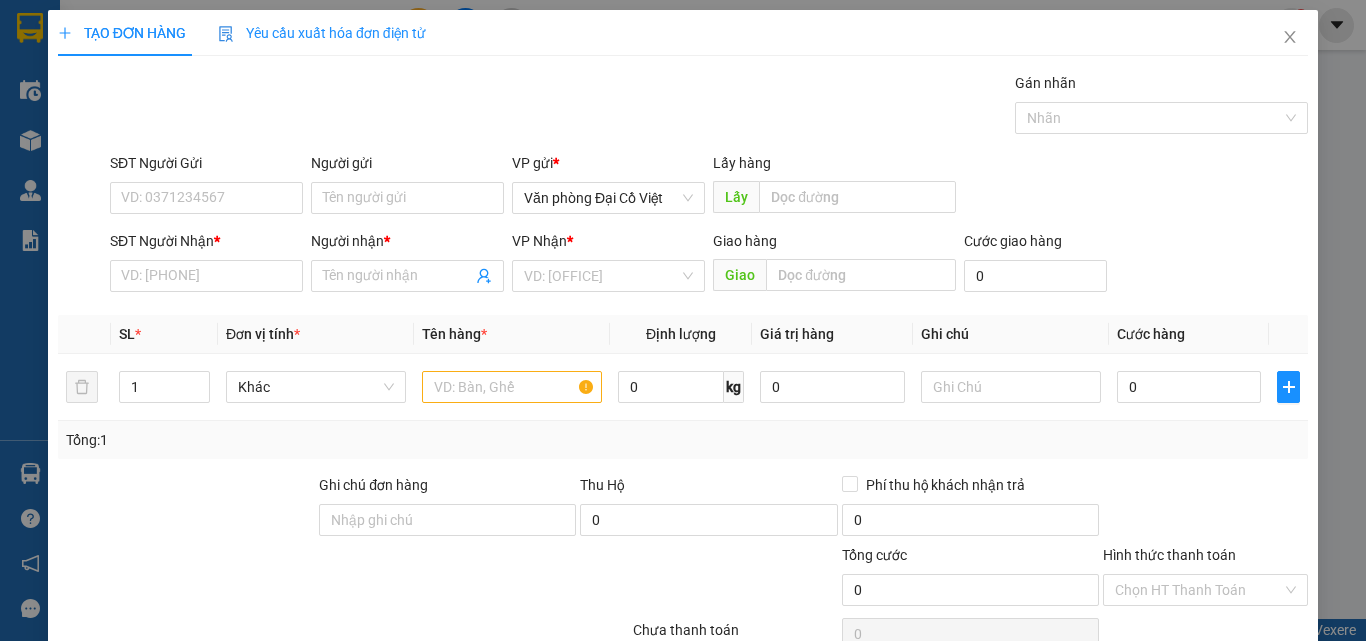 click on "SĐT Người Nhận  *" at bounding box center (206, 276) 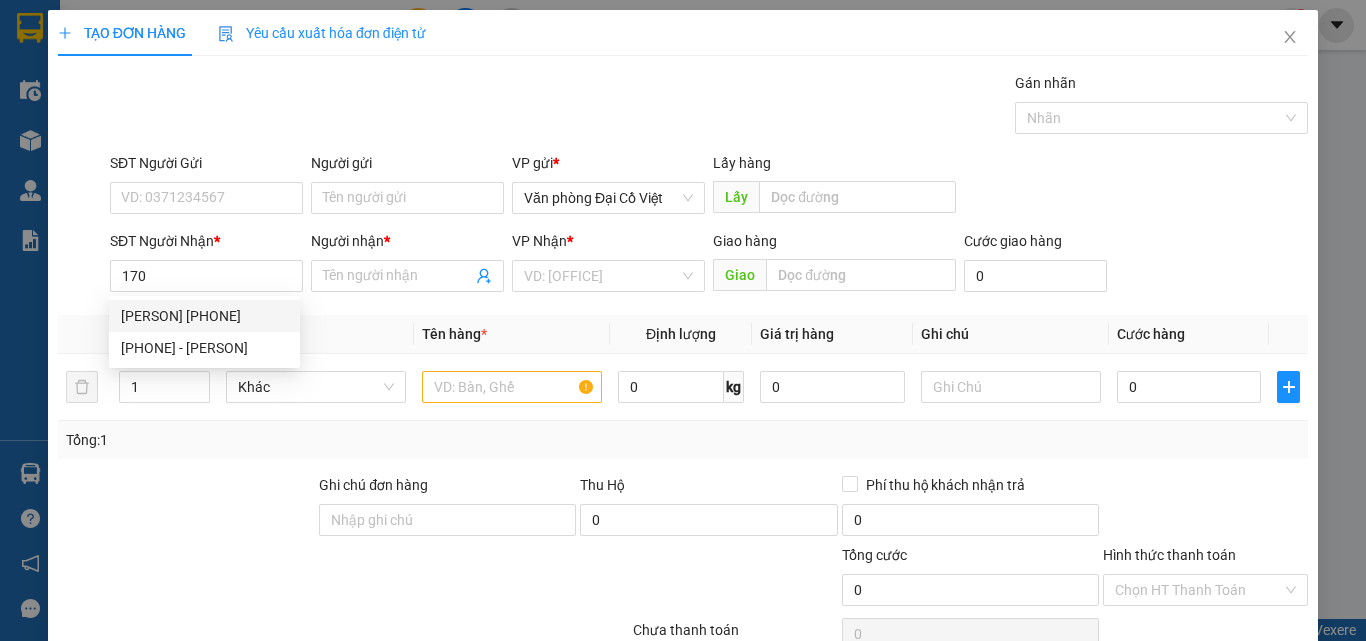 click on "[PERSON] [PHONE]" at bounding box center (204, 316) 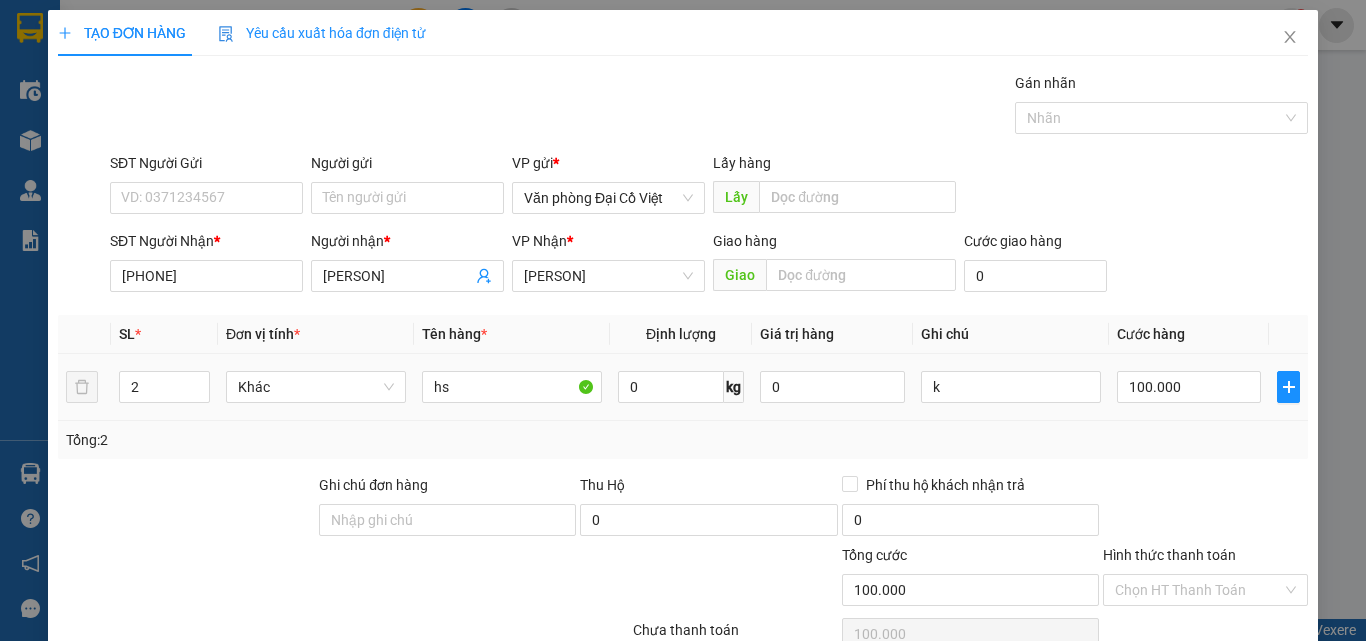 type on "[PHONE]" 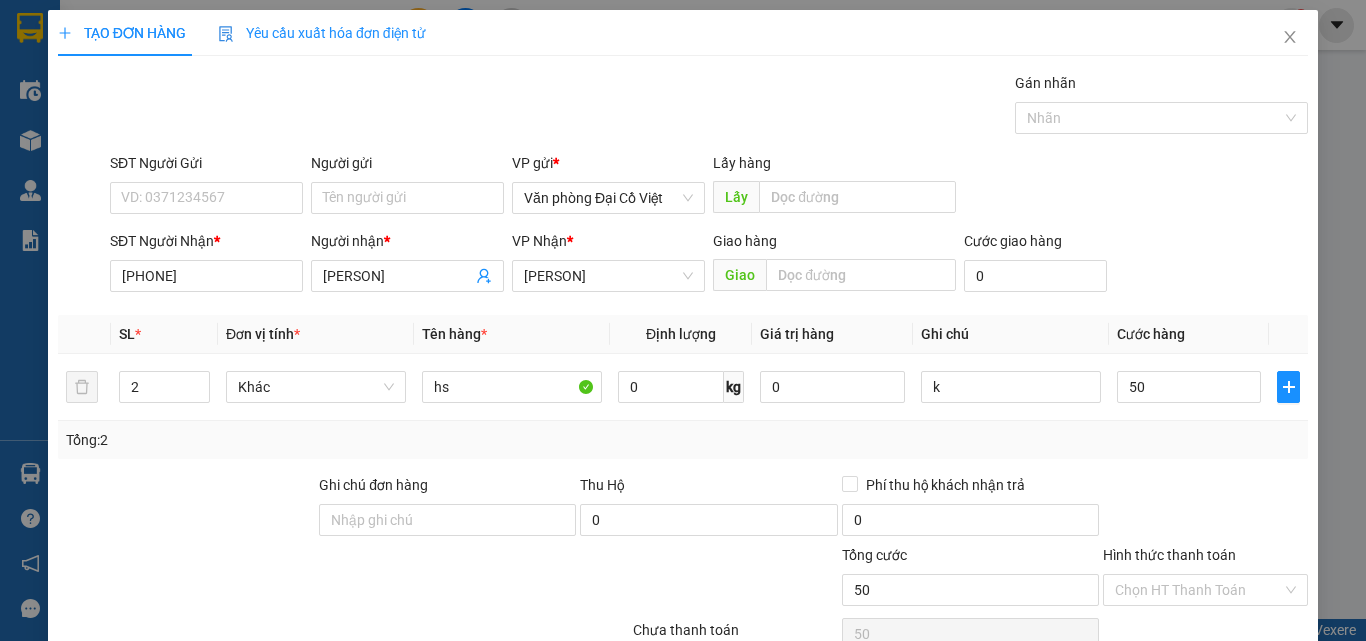 type on "50" 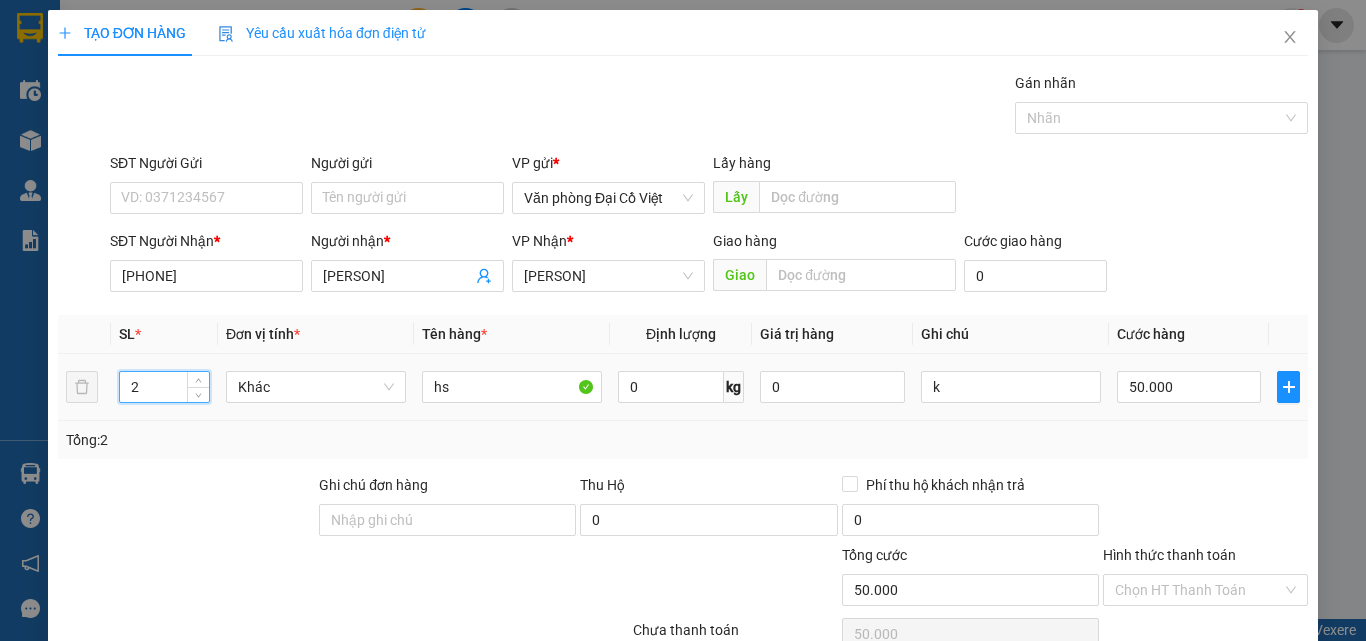 drag, startPoint x: 149, startPoint y: 396, endPoint x: 107, endPoint y: 394, distance: 42.047592 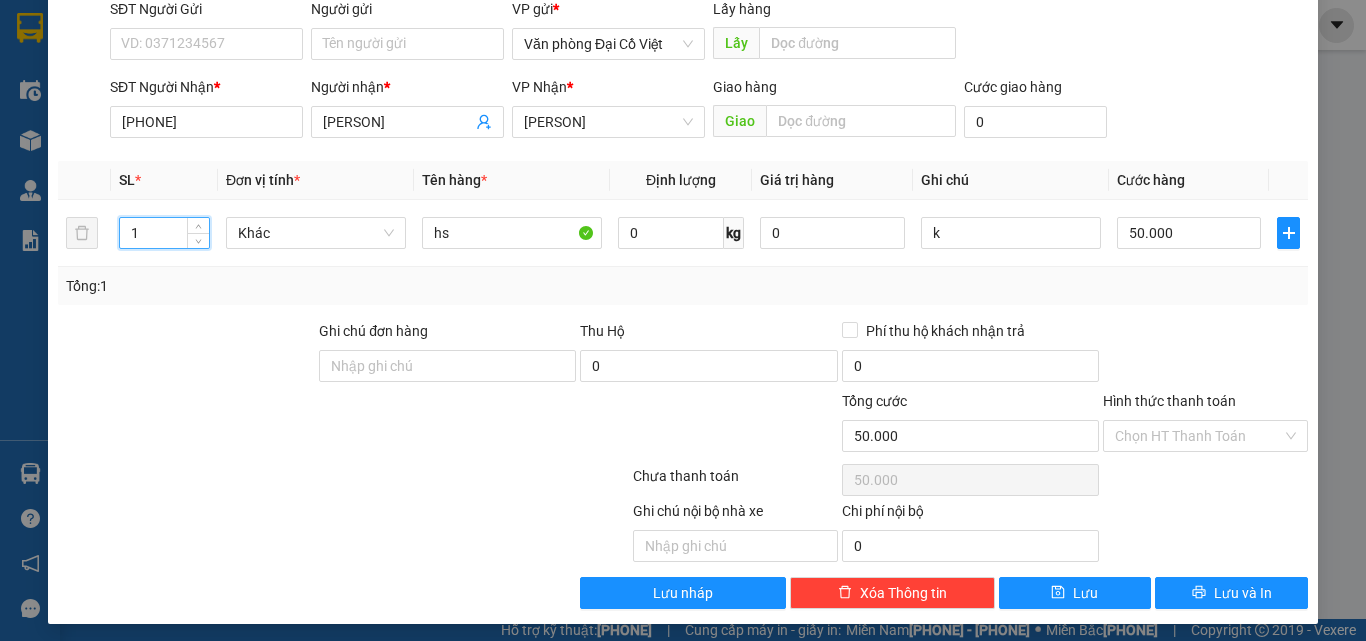 scroll, scrollTop: 161, scrollLeft: 0, axis: vertical 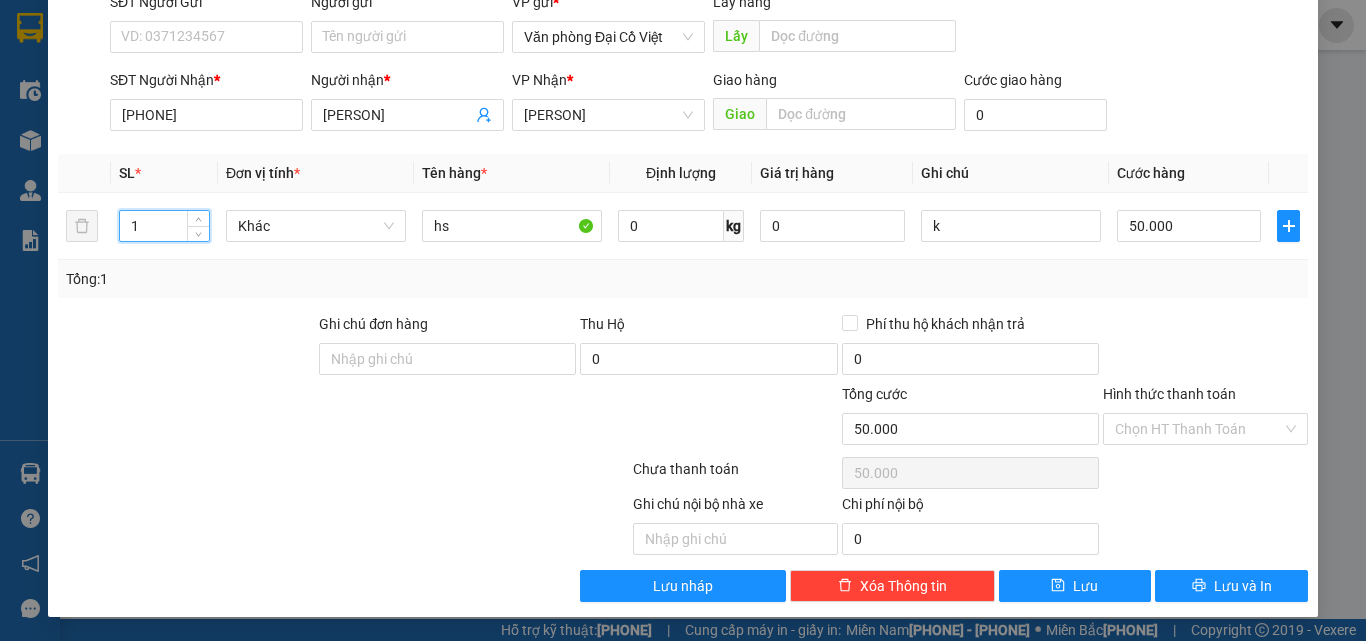 type on "1" 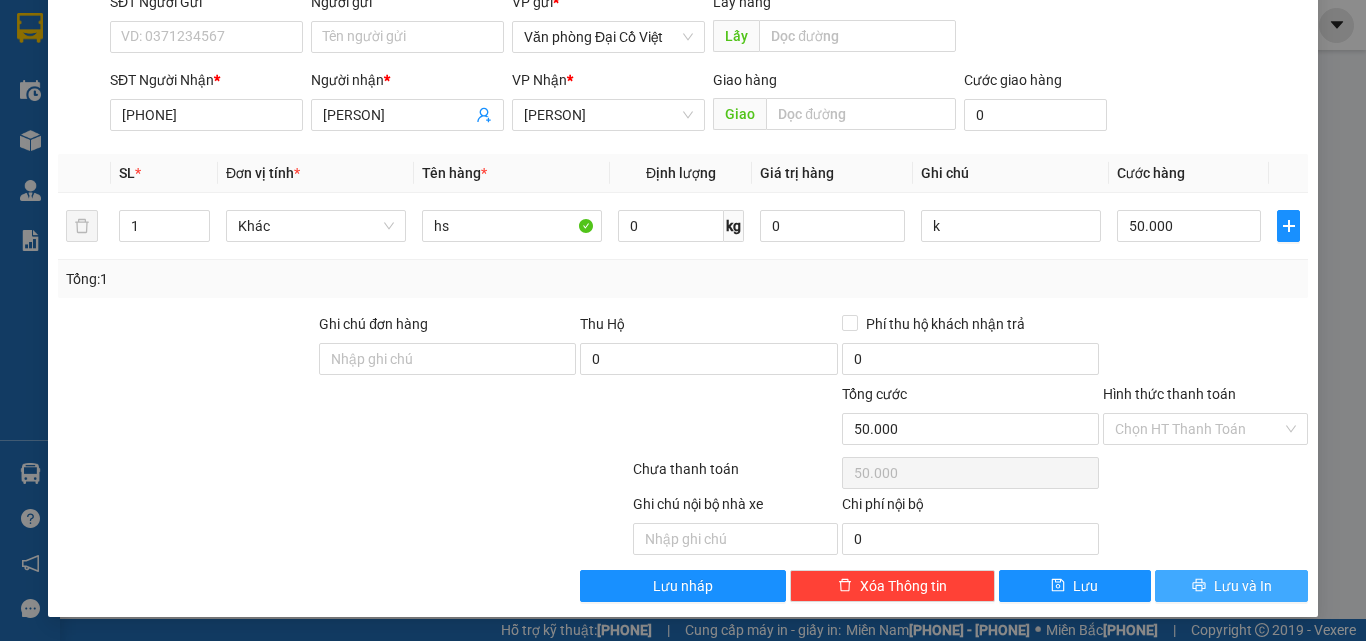 click at bounding box center [1198, 585] 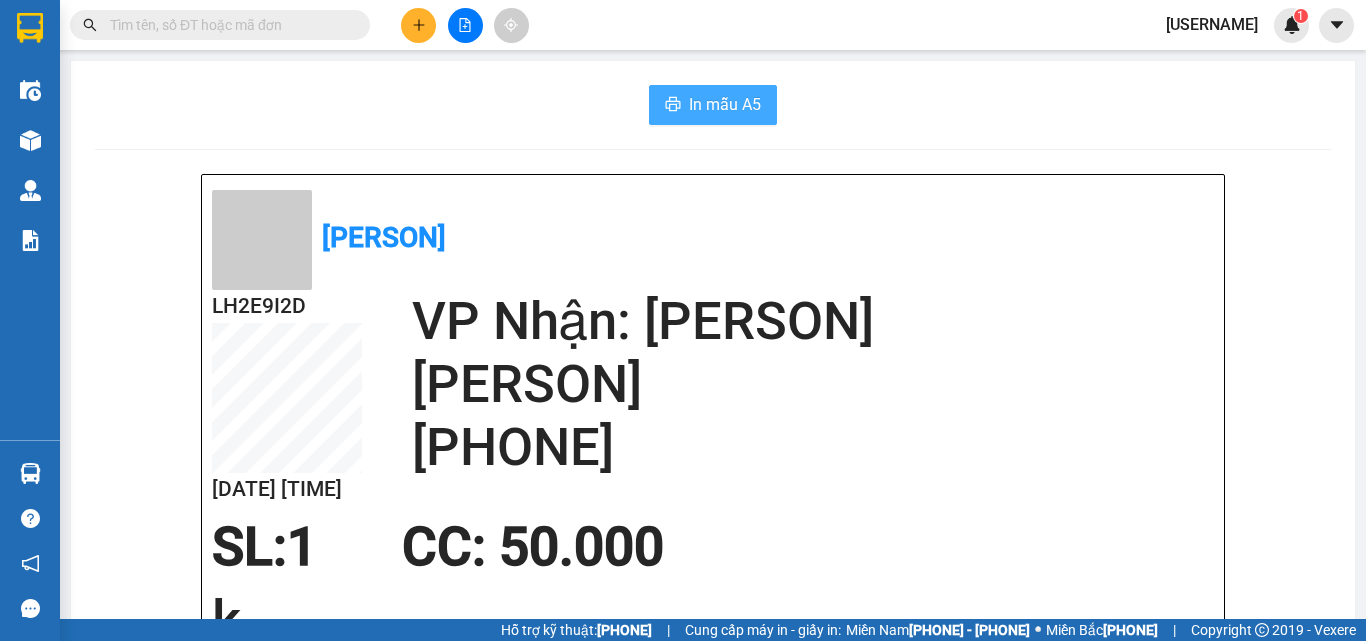 click on "In mẫu A5" at bounding box center (725, 104) 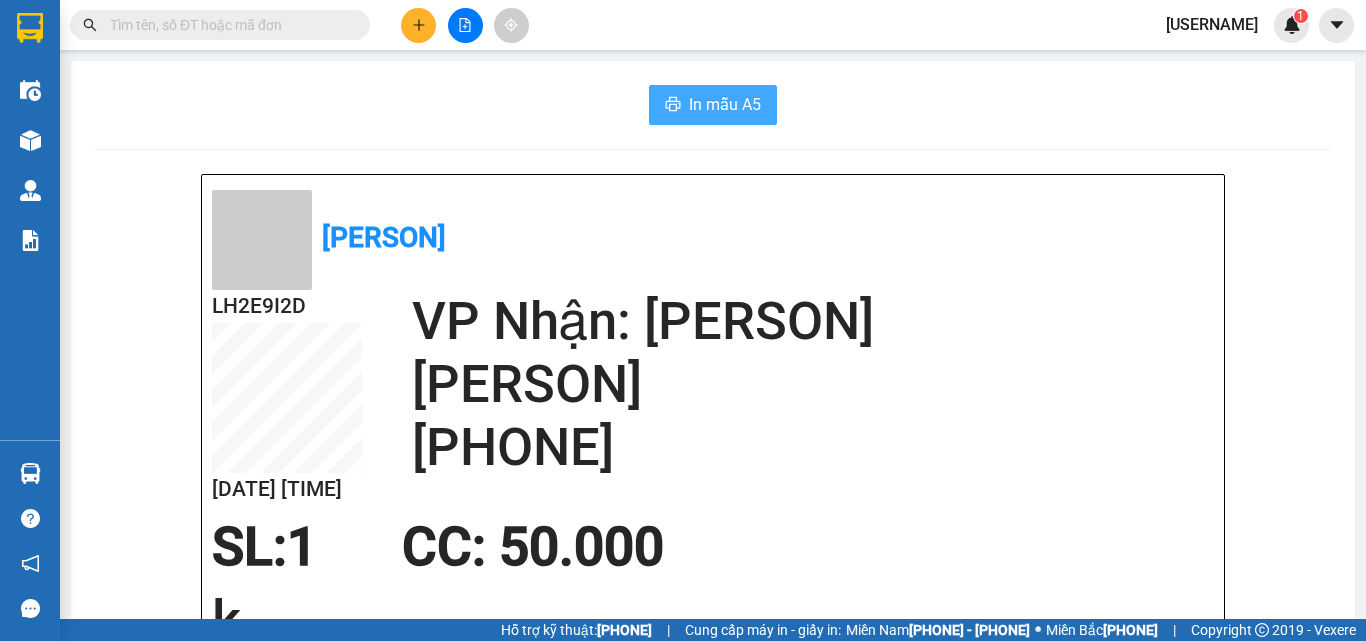 scroll, scrollTop: 0, scrollLeft: 0, axis: both 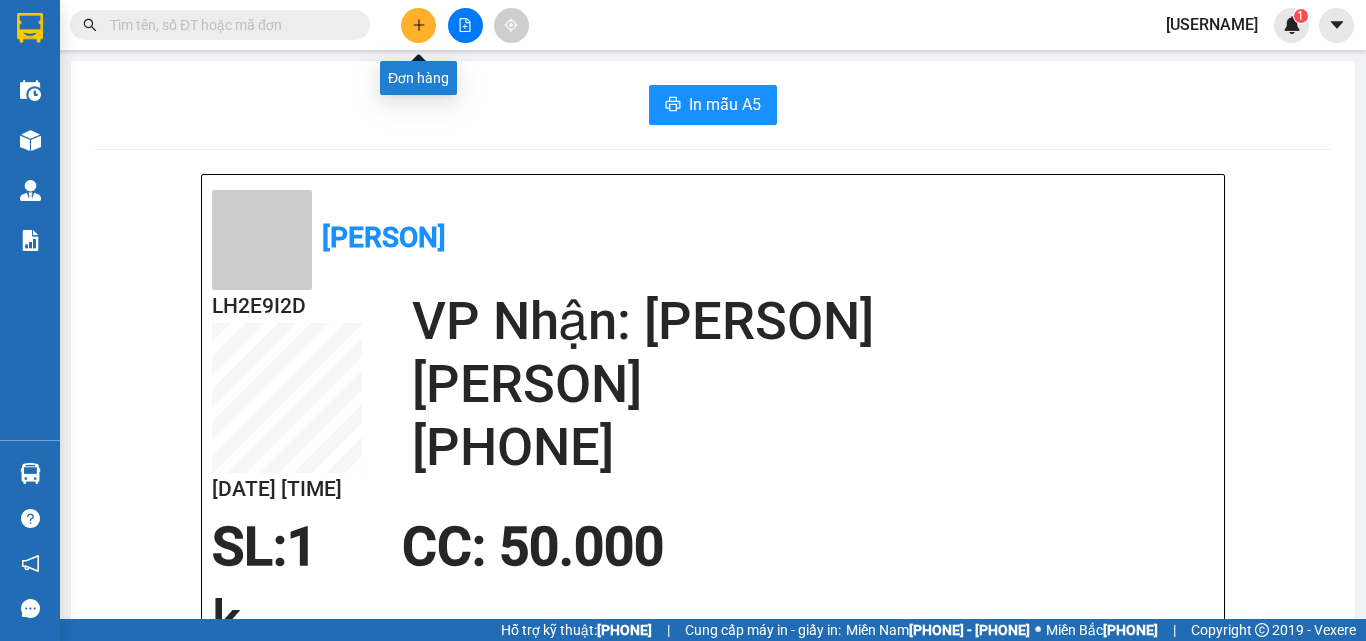 click at bounding box center [419, 25] 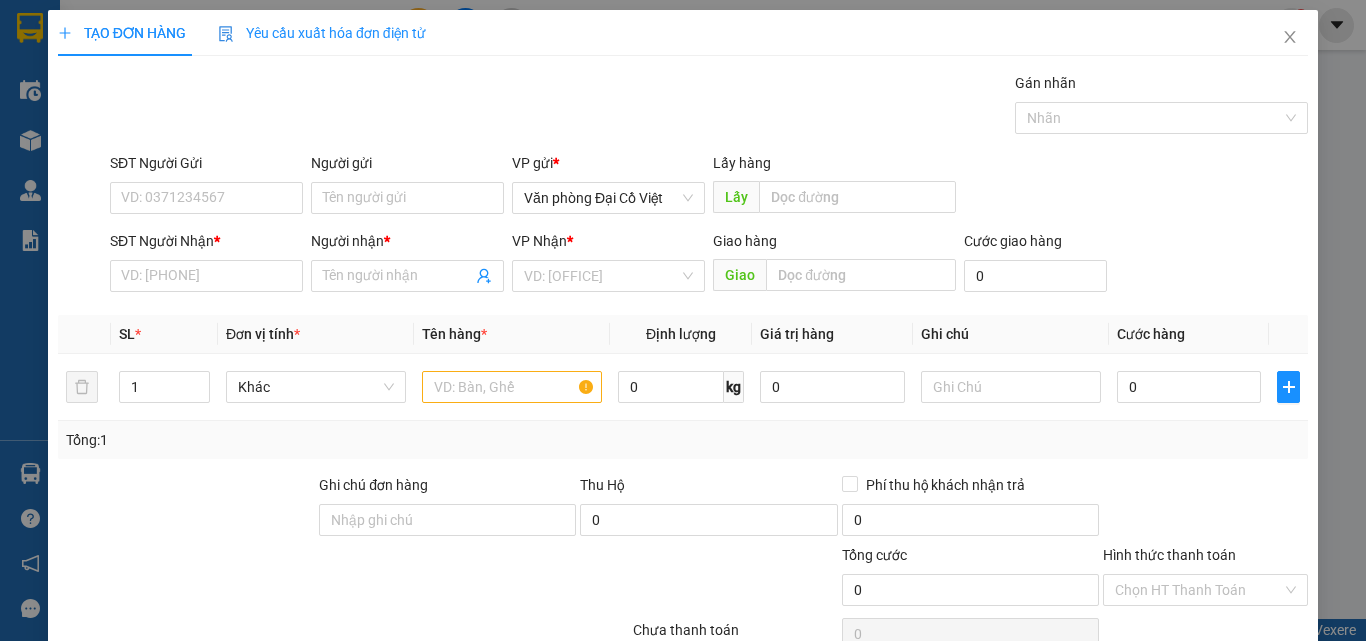 click on "SĐT Người Nhận  *" at bounding box center (206, 276) 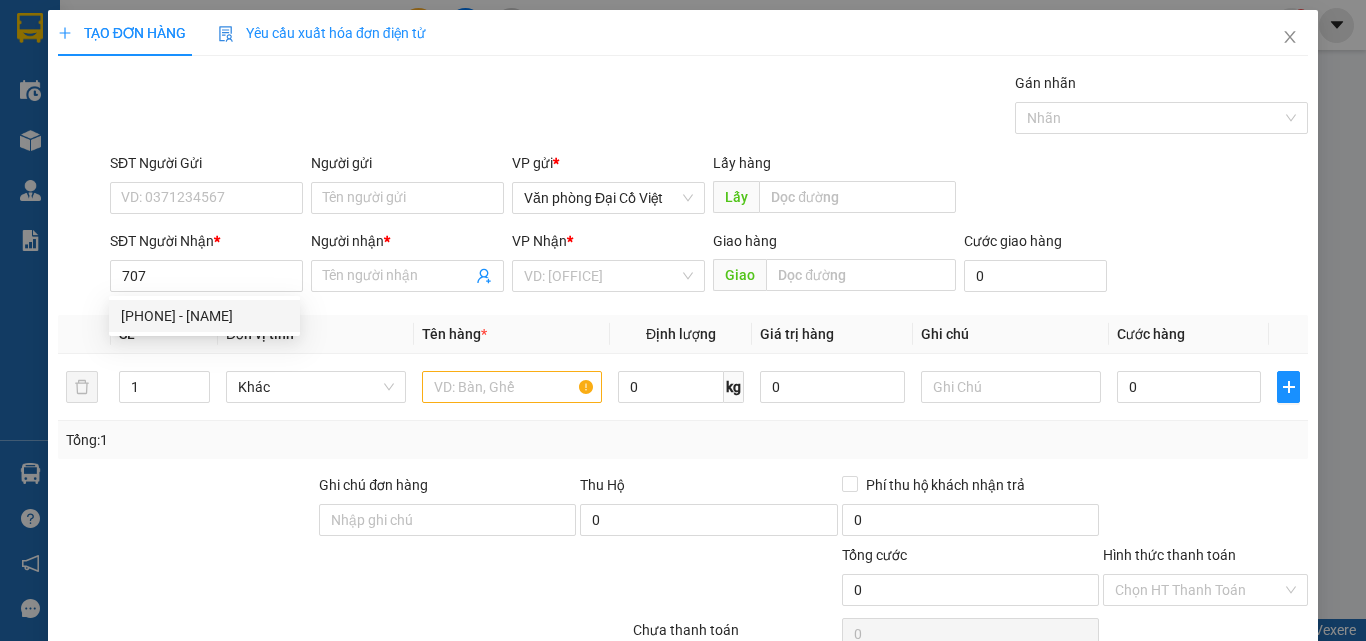 click on "[PHONE] - [NAME]" at bounding box center [204, 316] 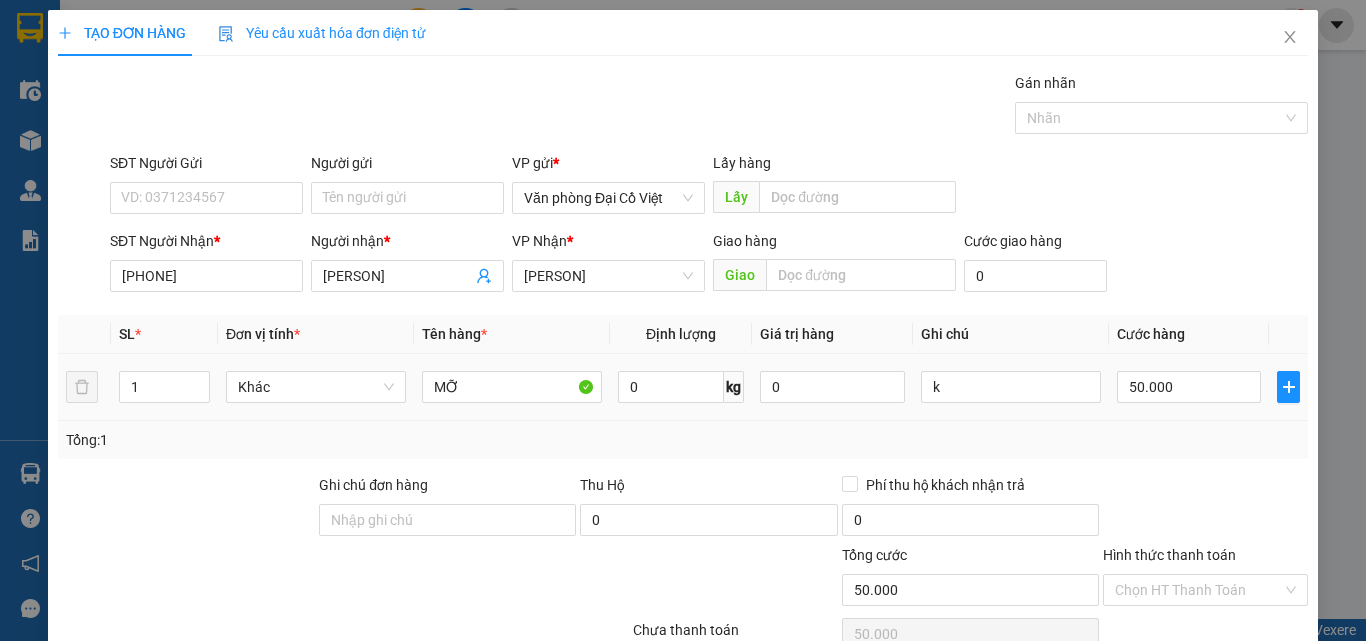 type on "[PHONE]" 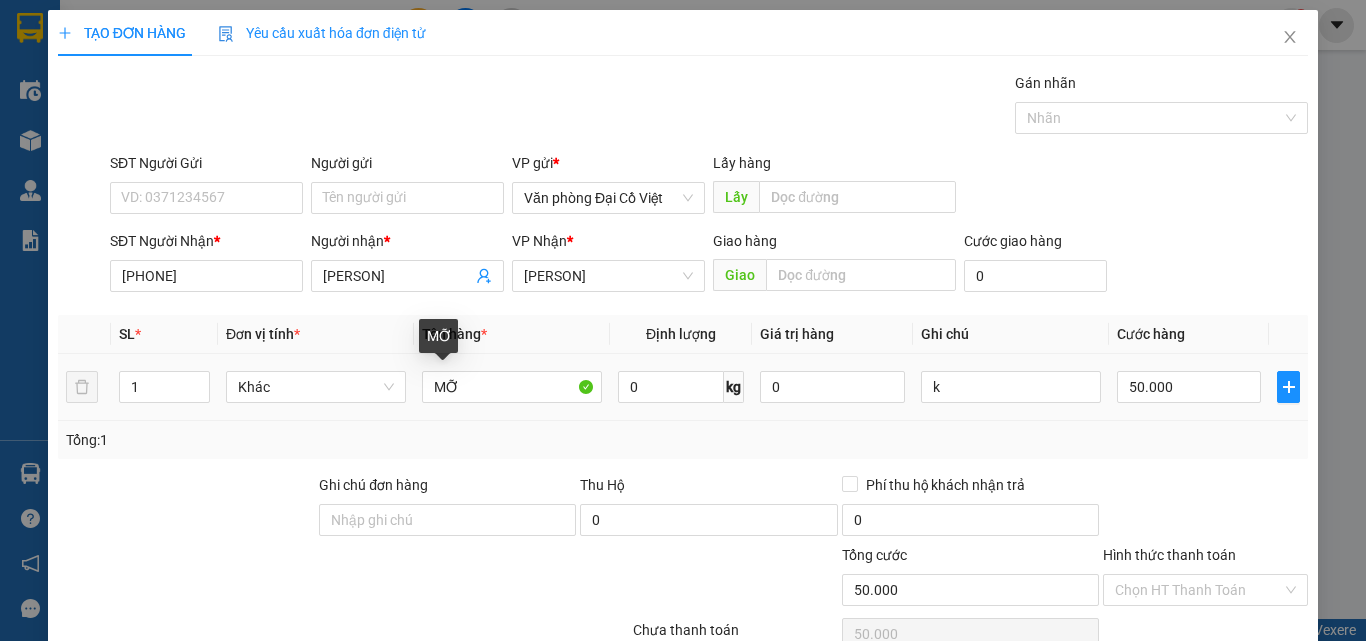 drag, startPoint x: 483, startPoint y: 390, endPoint x: 356, endPoint y: 374, distance: 128.0039 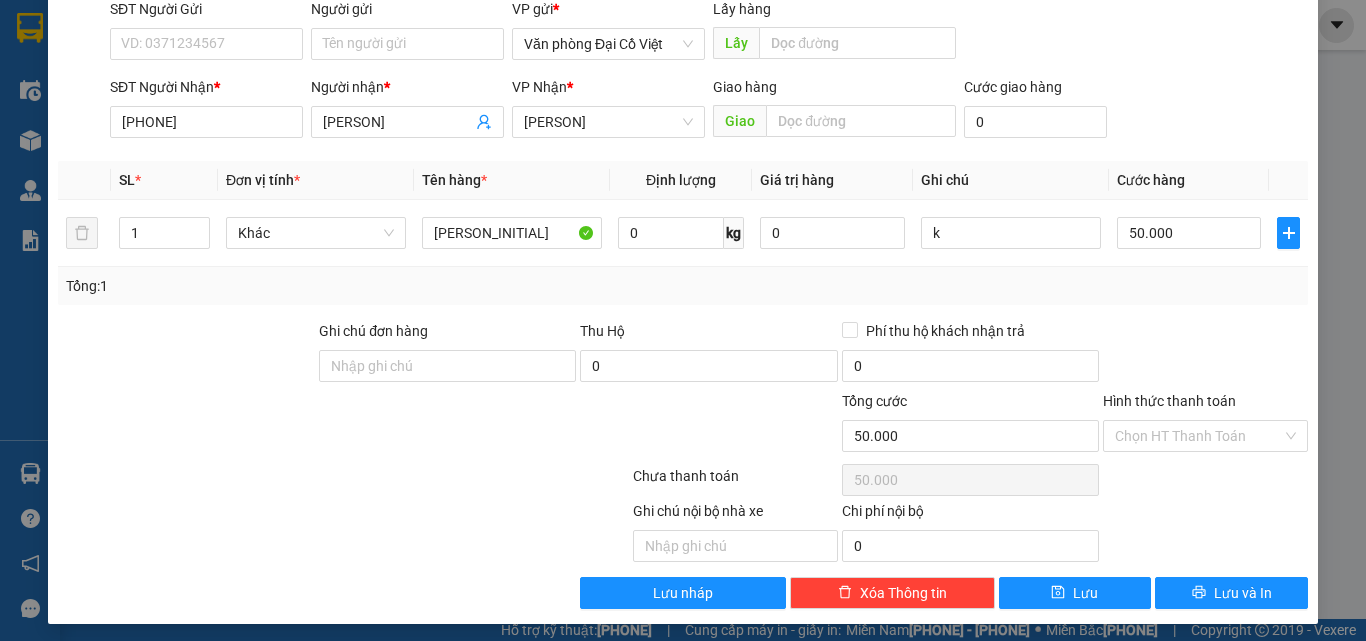 scroll, scrollTop: 161, scrollLeft: 0, axis: vertical 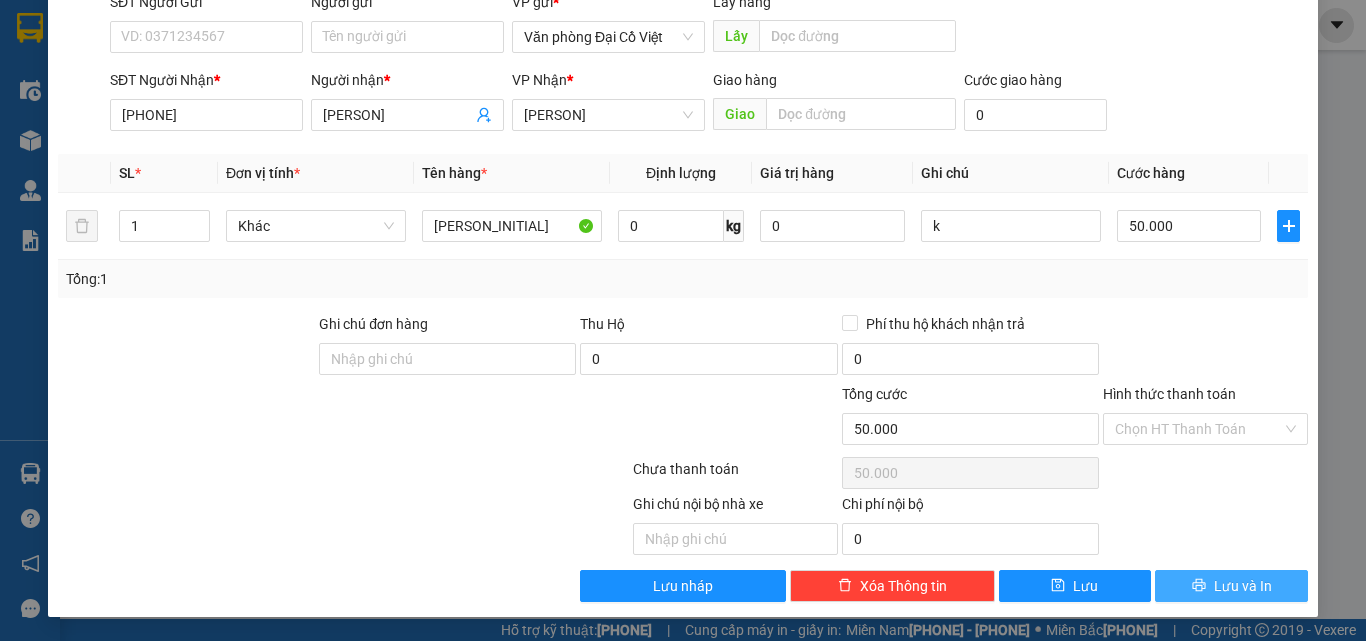 type on "[PERSON_INITIAL]" 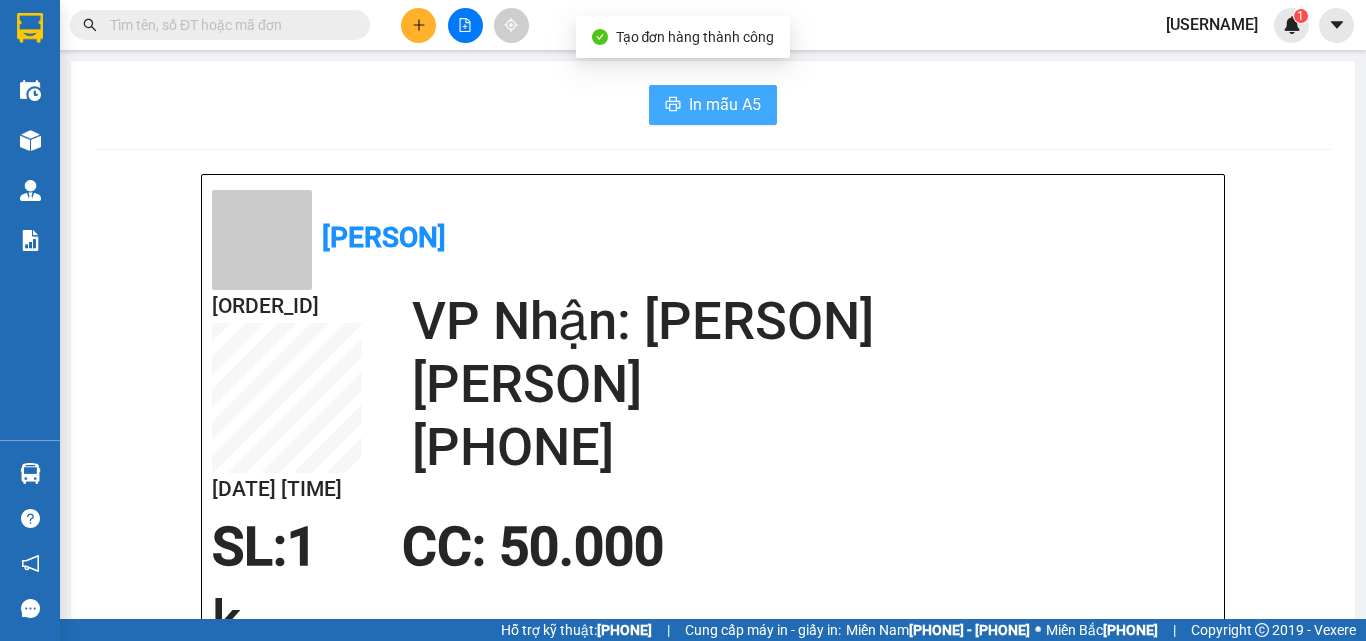 click on "In mẫu A5" at bounding box center [725, 104] 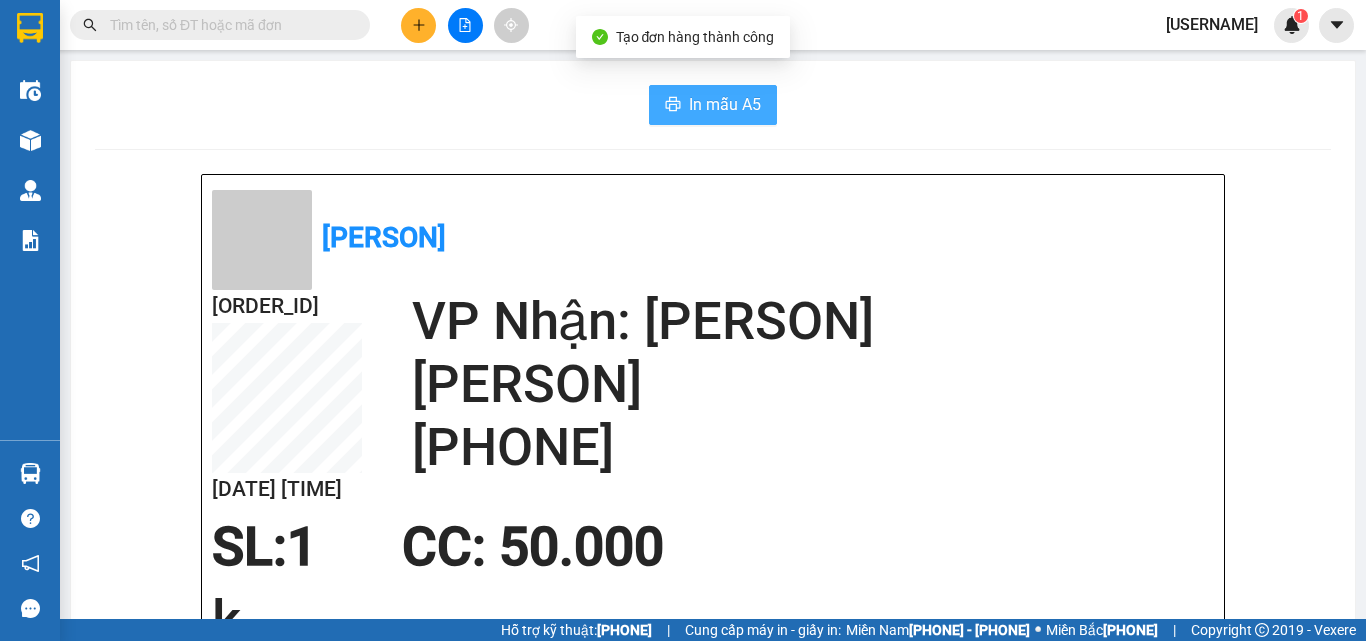 scroll, scrollTop: 0, scrollLeft: 0, axis: both 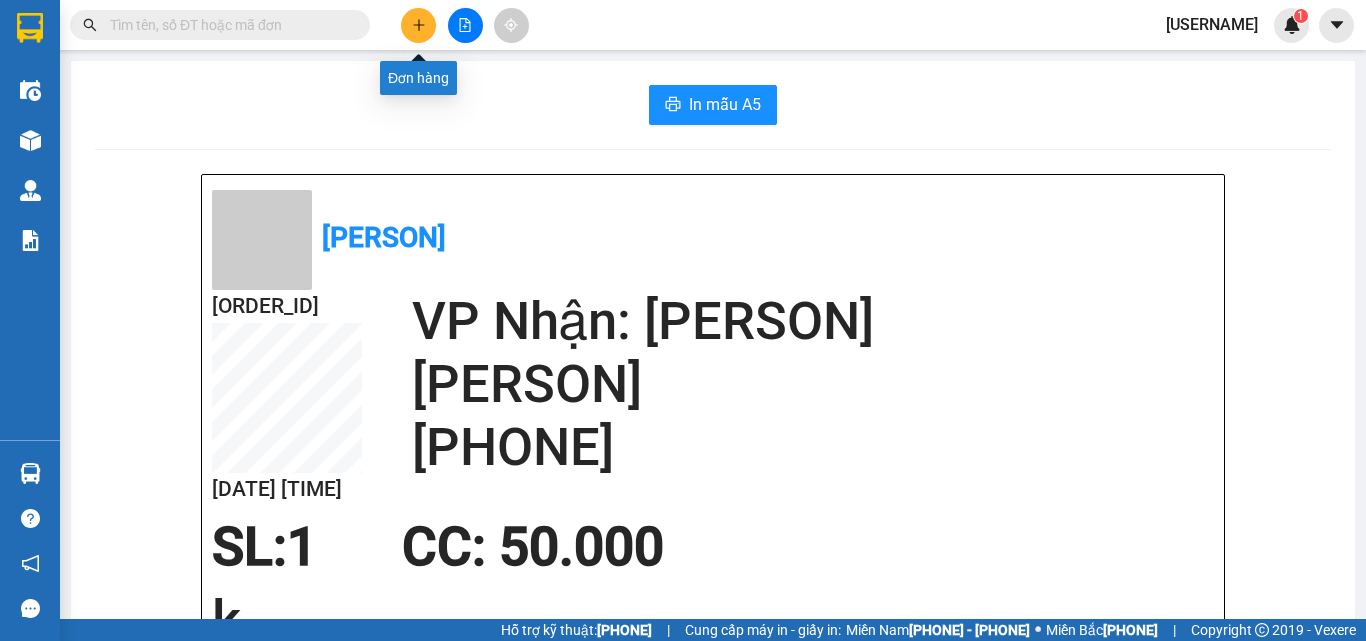 click at bounding box center [418, 25] 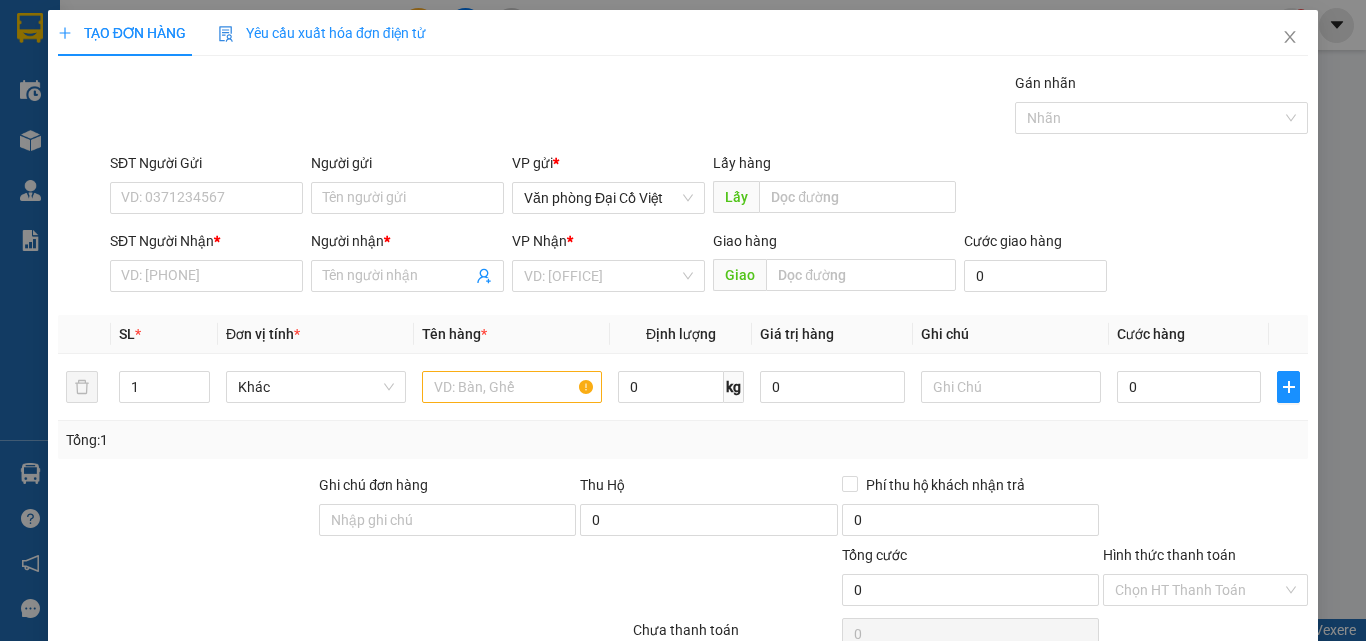 click on "SĐT Người Nhận  *" at bounding box center (206, 276) 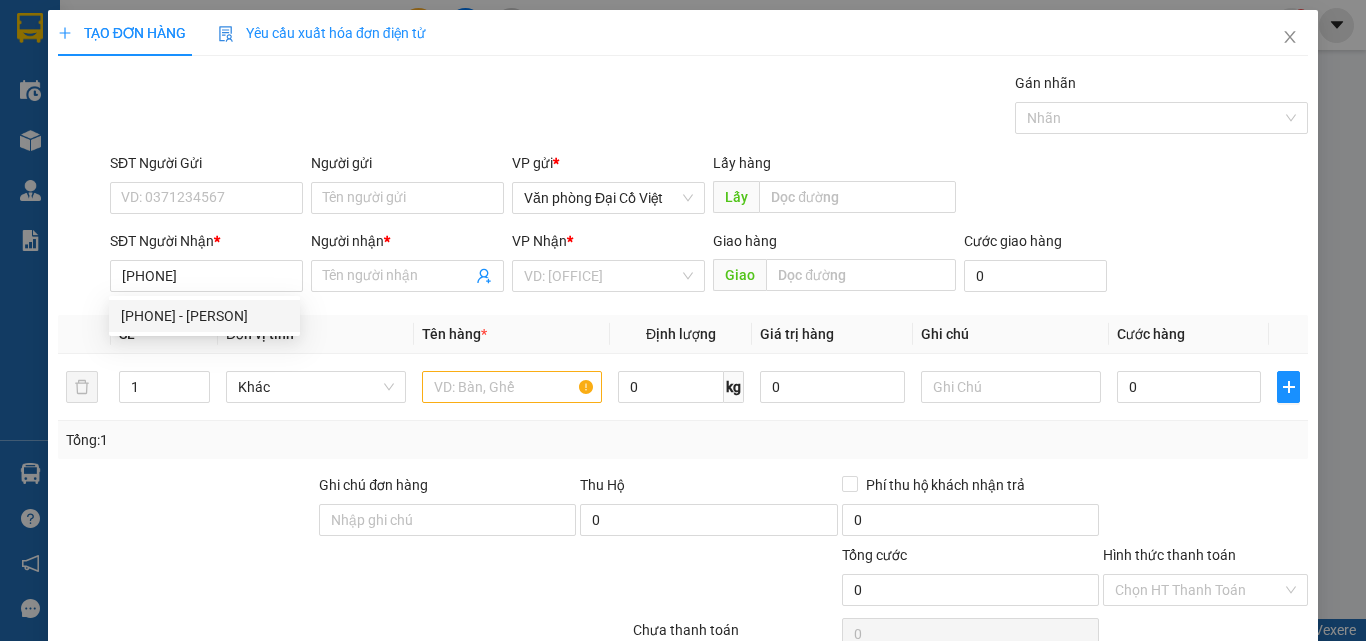 click on "[PHONE] - [PERSON]" at bounding box center [204, 316] 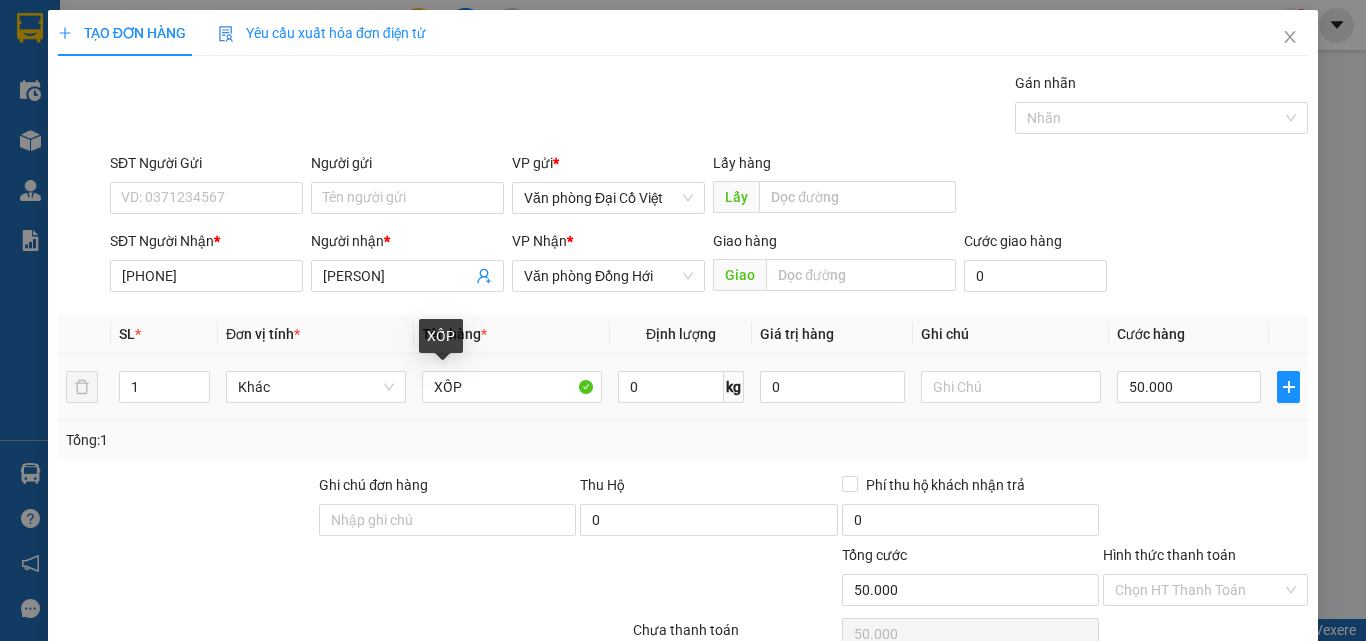type on "[PHONE]" 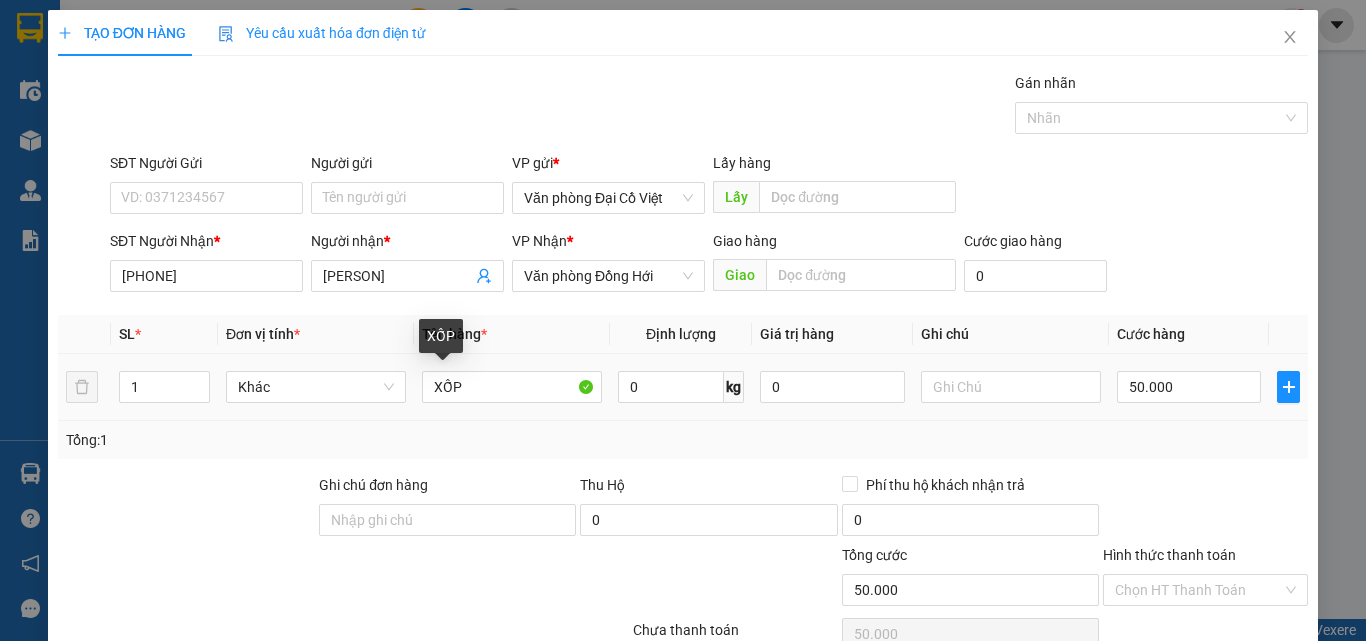 drag, startPoint x: 456, startPoint y: 389, endPoint x: 428, endPoint y: 390, distance: 28.01785 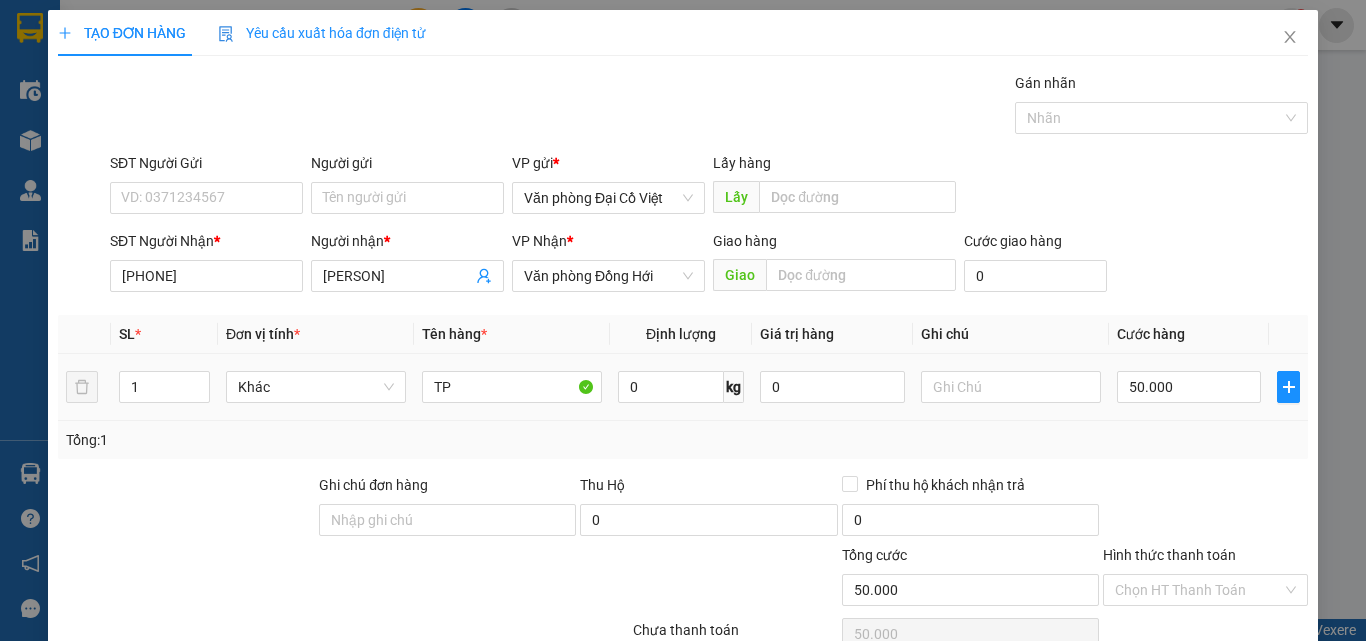 type on "TP" 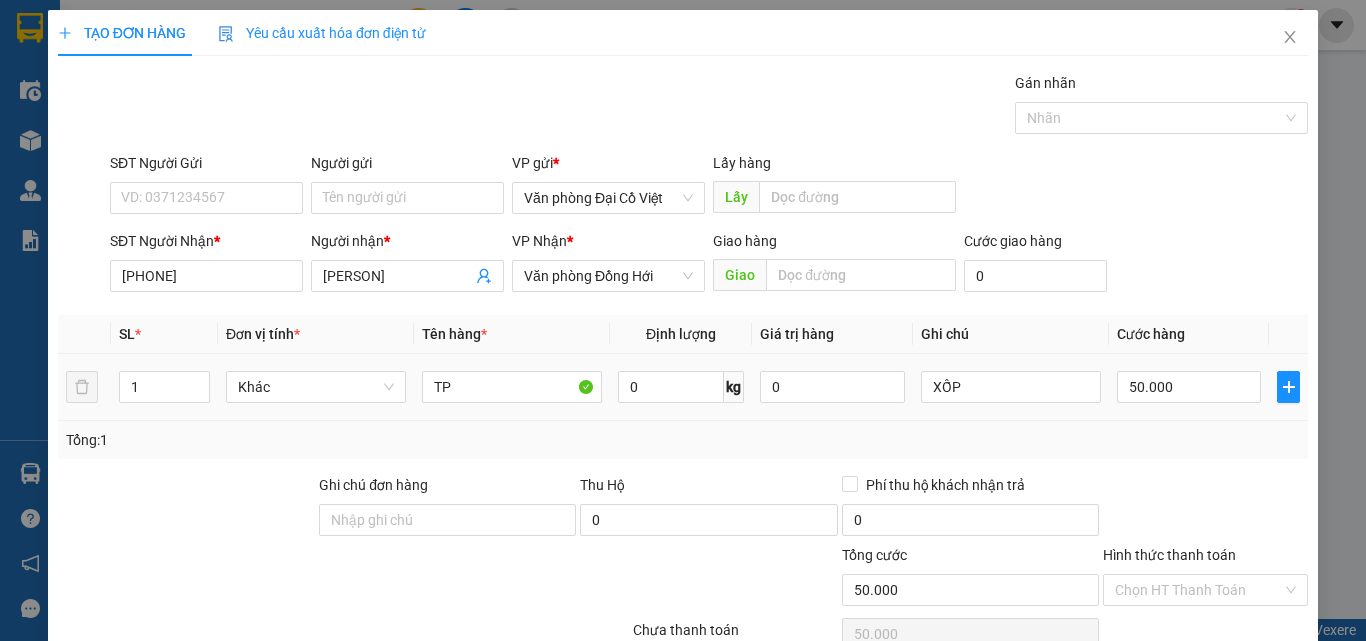 type on "XỐP" 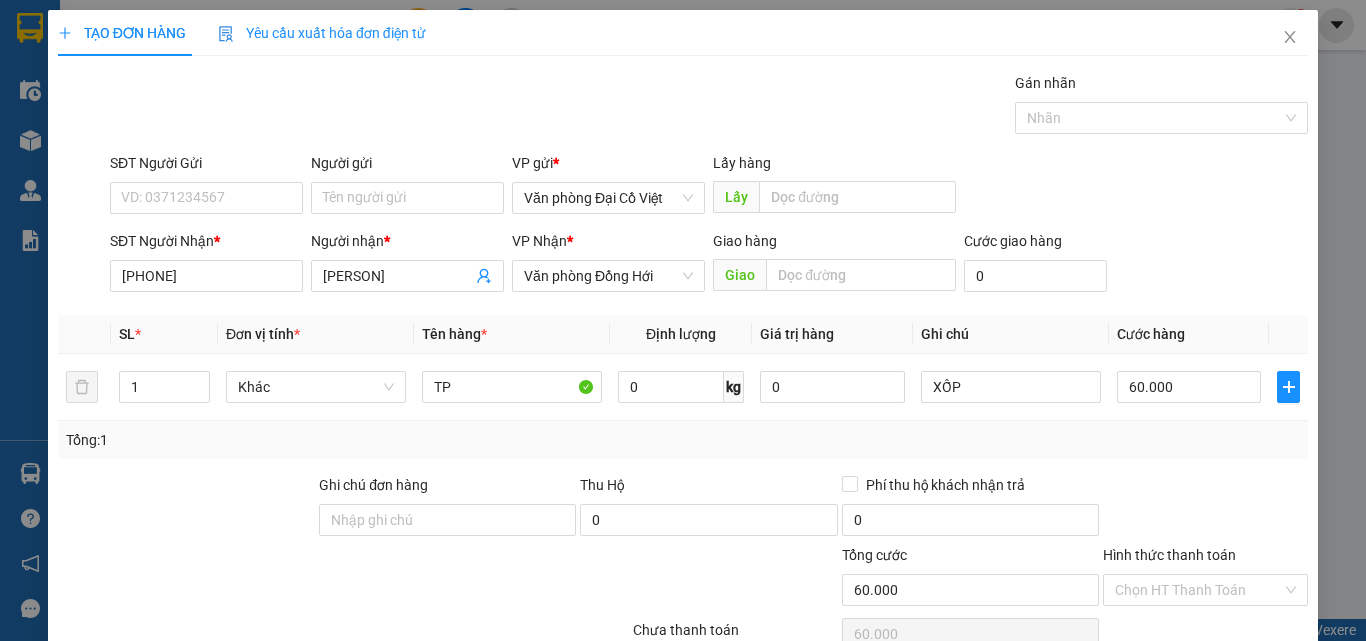 click on "Tổng:  1" at bounding box center [683, 440] 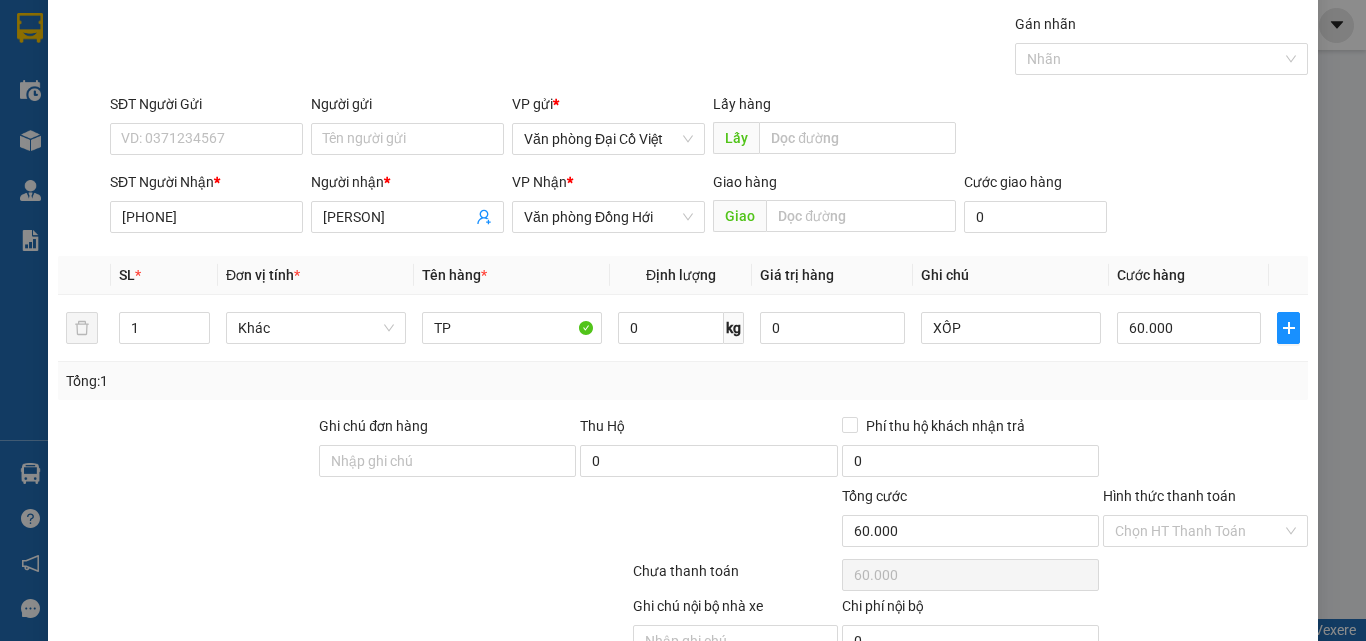 scroll, scrollTop: 161, scrollLeft: 0, axis: vertical 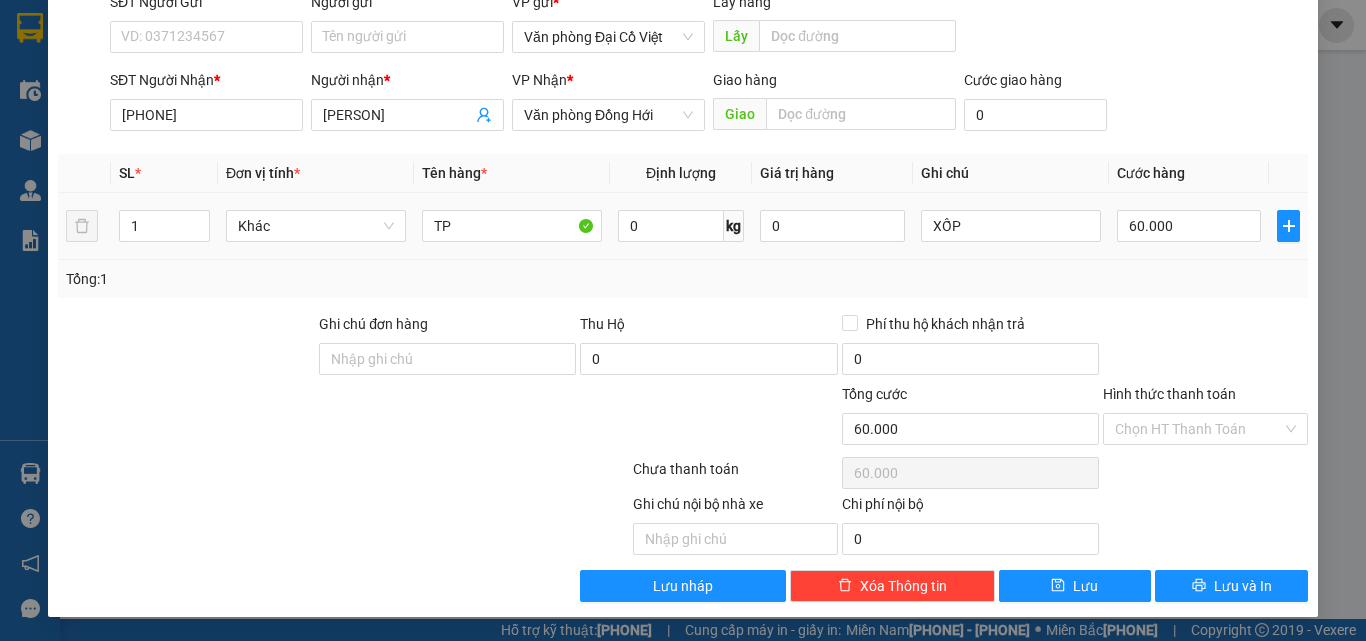 click on "60.000" at bounding box center [512, 226] 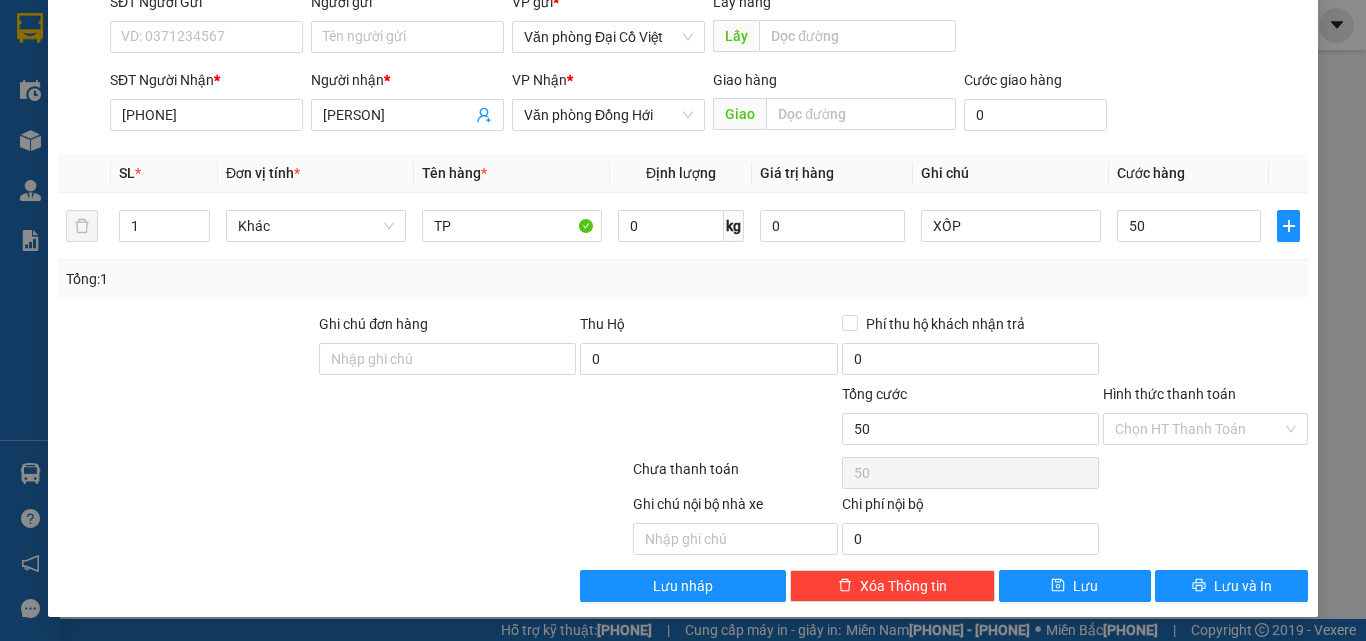 type on "50" 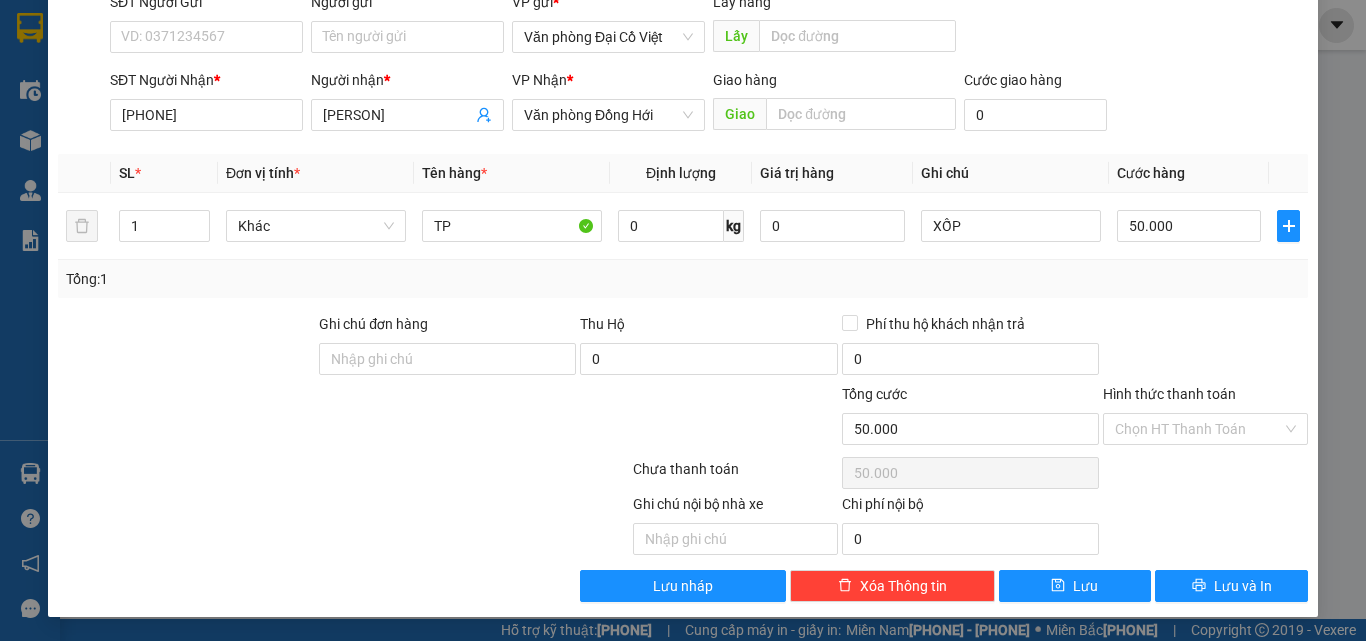 click on "Gán nhãn  Nhãn SĐT Người Gửơi VD: [PHONE] Người gửơi Tân người gửơi VP gử  * Văn phòng Đại Cồ Việt Lấy hàng Lấy SĐT Người Nhận   * [PHONE] Người nhận   * VÕ HÂN VP Nhận   * Văn phòng Đồng Hối Giao hàng Giao Cước giao hàng 0 SL   * Đơn vị tính   * Tên hàng   * Định lượng Giá trị hàng Ghi chú Cước hàng             1 Khác TP 0 kg 0 XỐP [PRICE] Tổng:  1 Ghi chú đơn hàng Thu Hộ 0 Phí thu hộ khách nhận trả 0 Tổng cước [PRICE] Hình thức thanh toán Chọn HT Thanh Toán Số tiền thu trước 0 Chưa thanh toán [PRICE] Chọn HT Thanh Toán Ghi chú nội bộ nhà xe Chi phí nội bộ 0 Lưu nháp Xóa Thông tin Lưu Lưu và In TP" at bounding box center (683, 256) 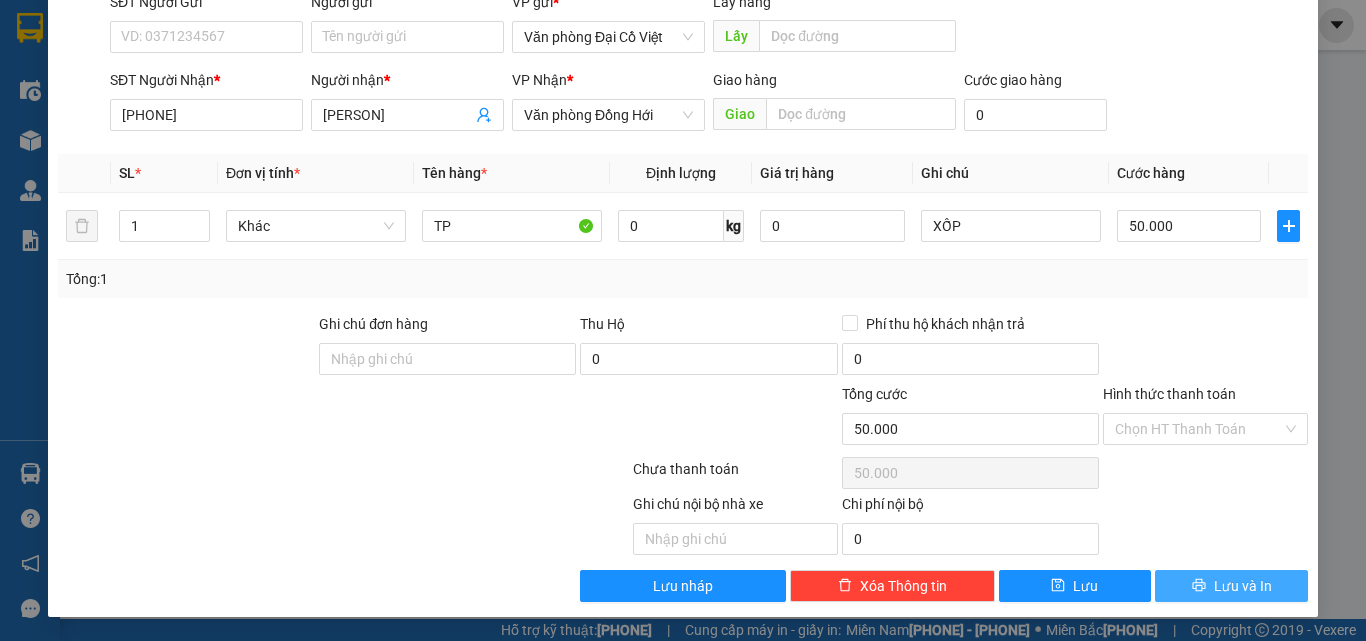 click at bounding box center [1199, 585] 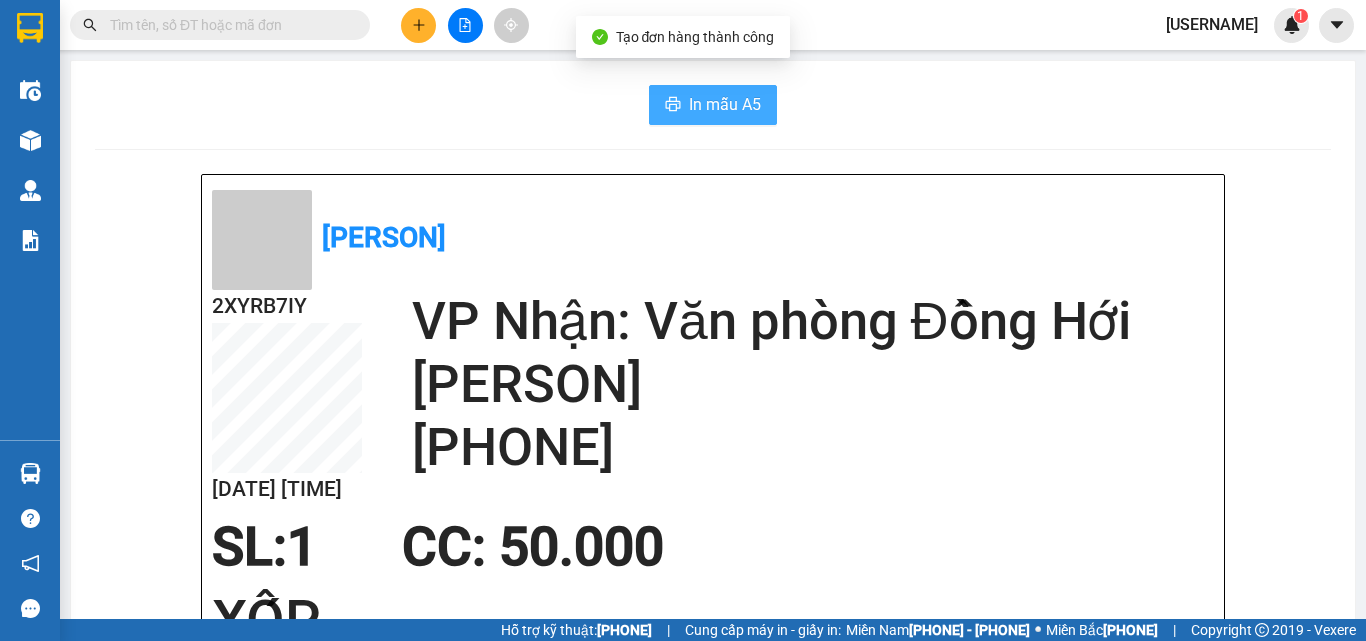 click on "In mẫu A5" at bounding box center [725, 104] 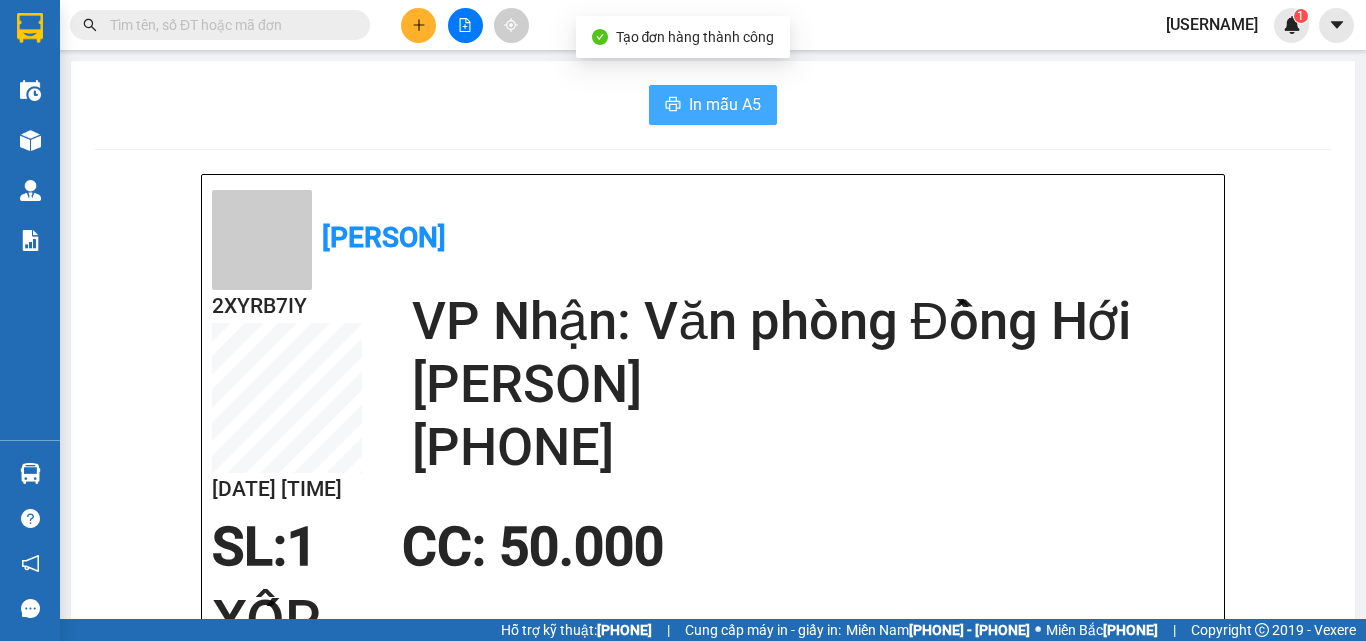 scroll, scrollTop: 0, scrollLeft: 0, axis: both 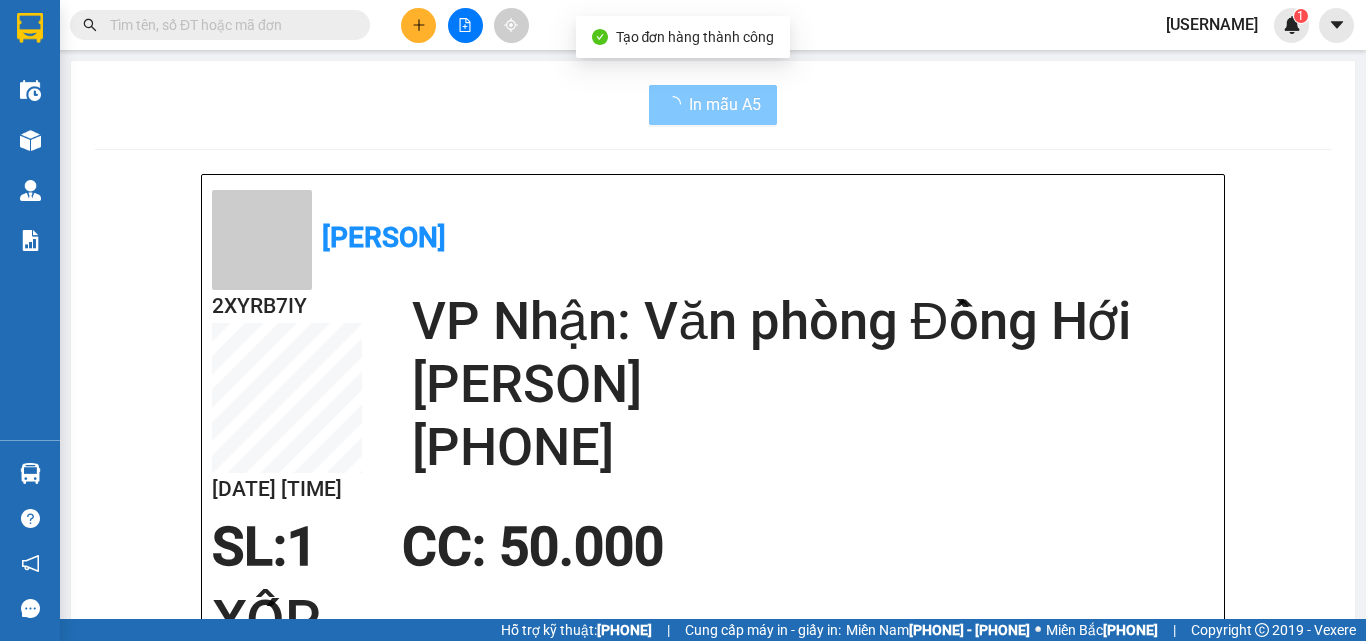 click on "[PERSON] [ID] [DATE] [TIME] VP Nhận:   Văn phòng Đồng Hới [PERSON] [PHONE] SL:  1 CC : [PRICE] XỐP Tên Số lượng Khối lượng Cước món hàng Ghi chú TP (Khác) 1 0 [PRICE] XỐP Tổng cộng 1 0 [PRICE] Loading...         VP gửi :   Văn phòng Đại Cồ Việt" at bounding box center (713, 503) 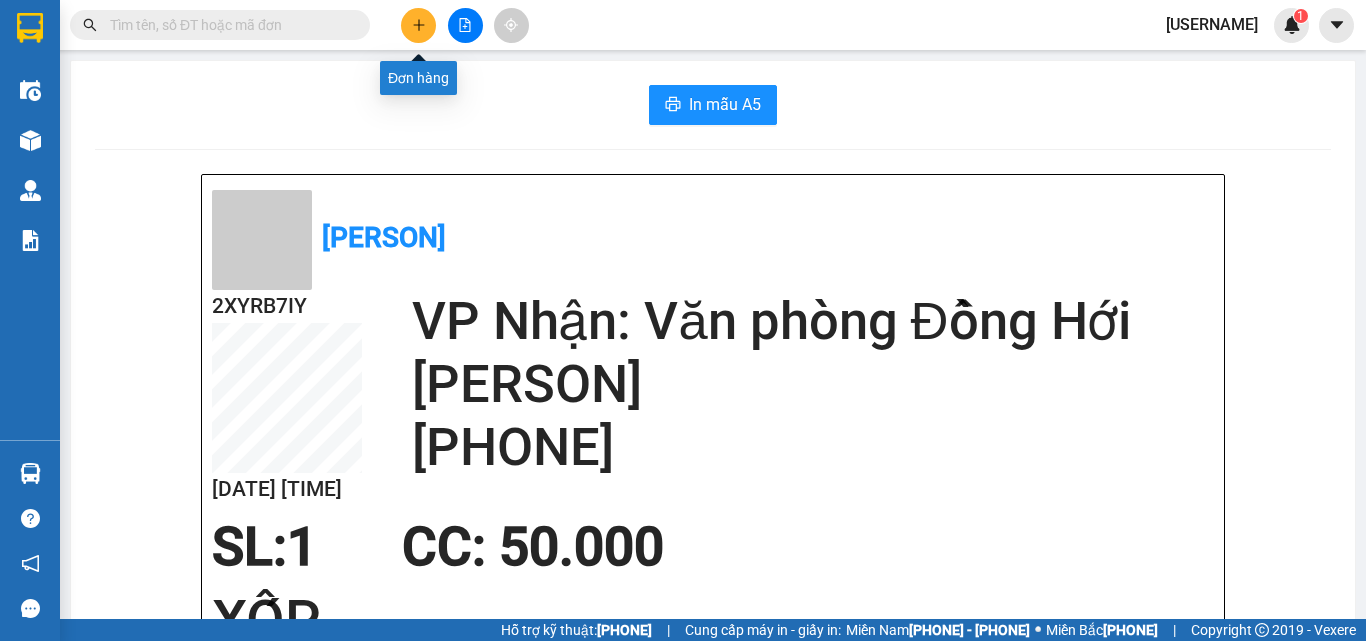 click at bounding box center [419, 25] 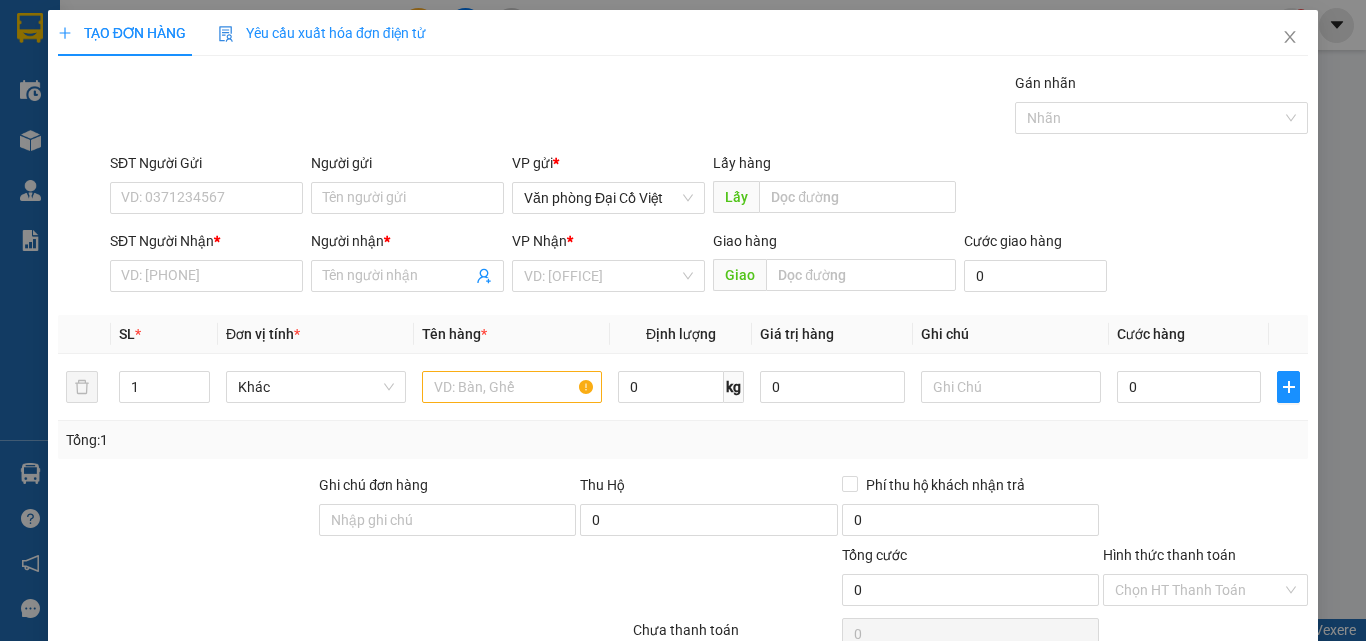 click on "SĐT Người Nhận  *" at bounding box center (206, 276) 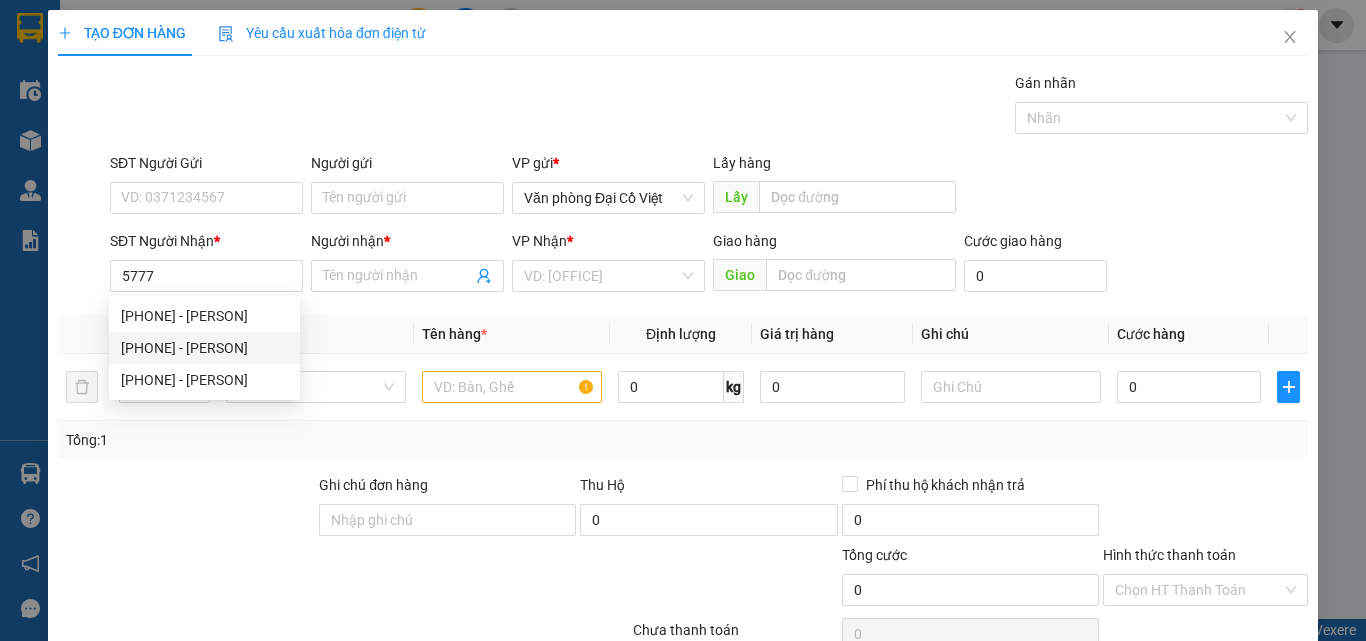 click on "[PHONE] - [PERSON]" at bounding box center (204, 348) 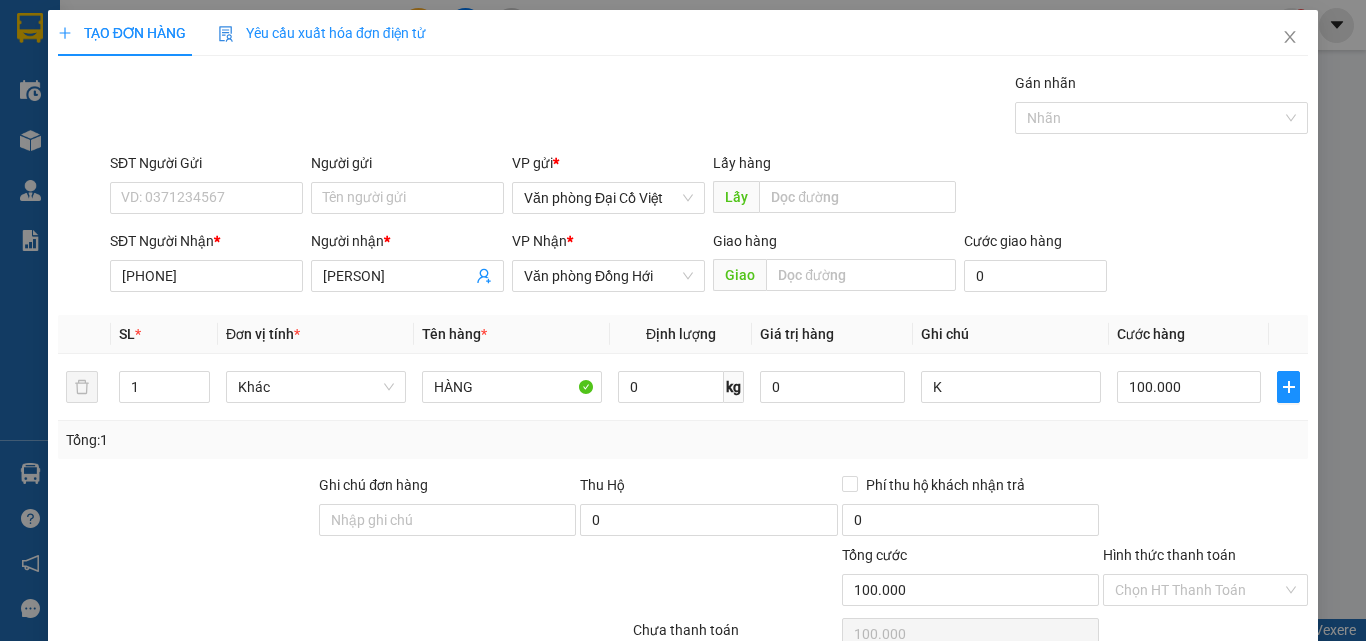 type on "[PHONE]" 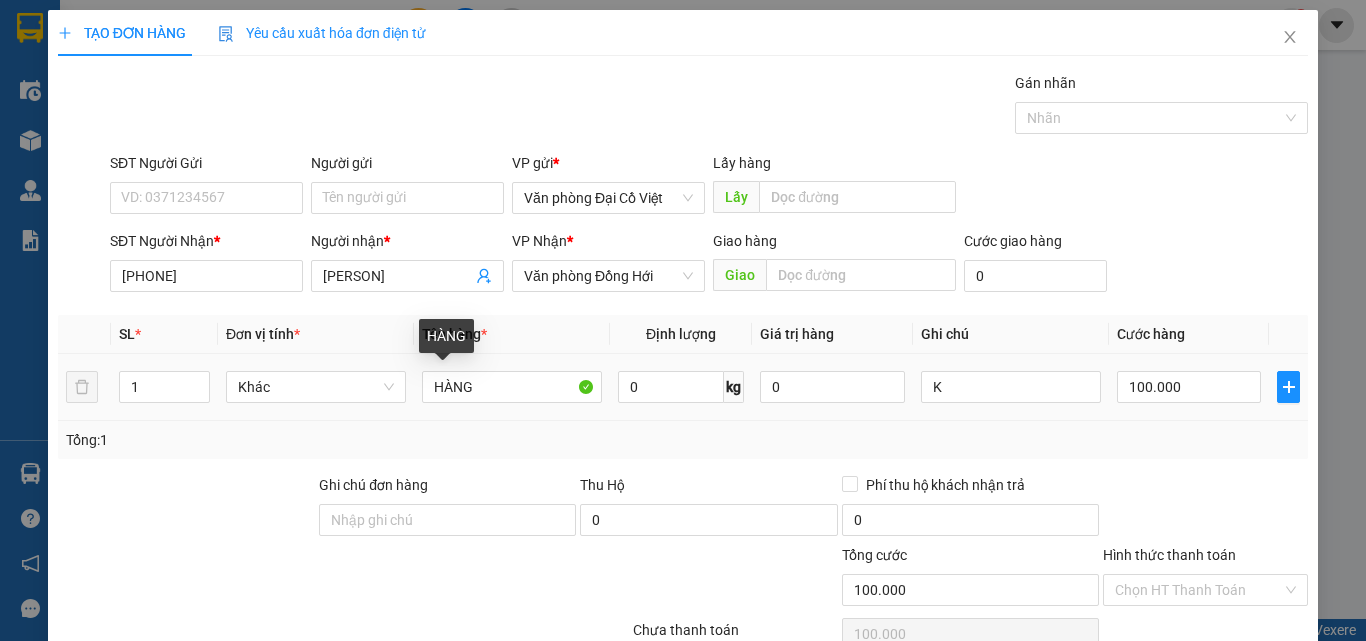 drag, startPoint x: 422, startPoint y: 382, endPoint x: 405, endPoint y: 381, distance: 17.029387 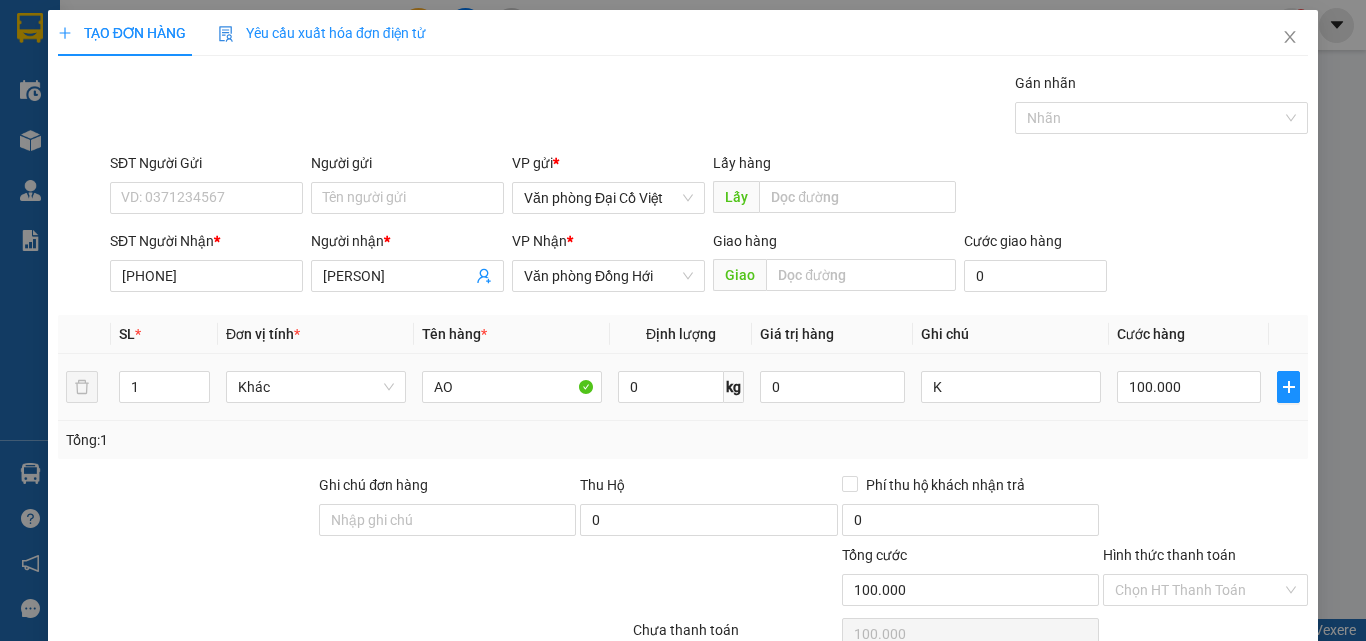 type on "A" 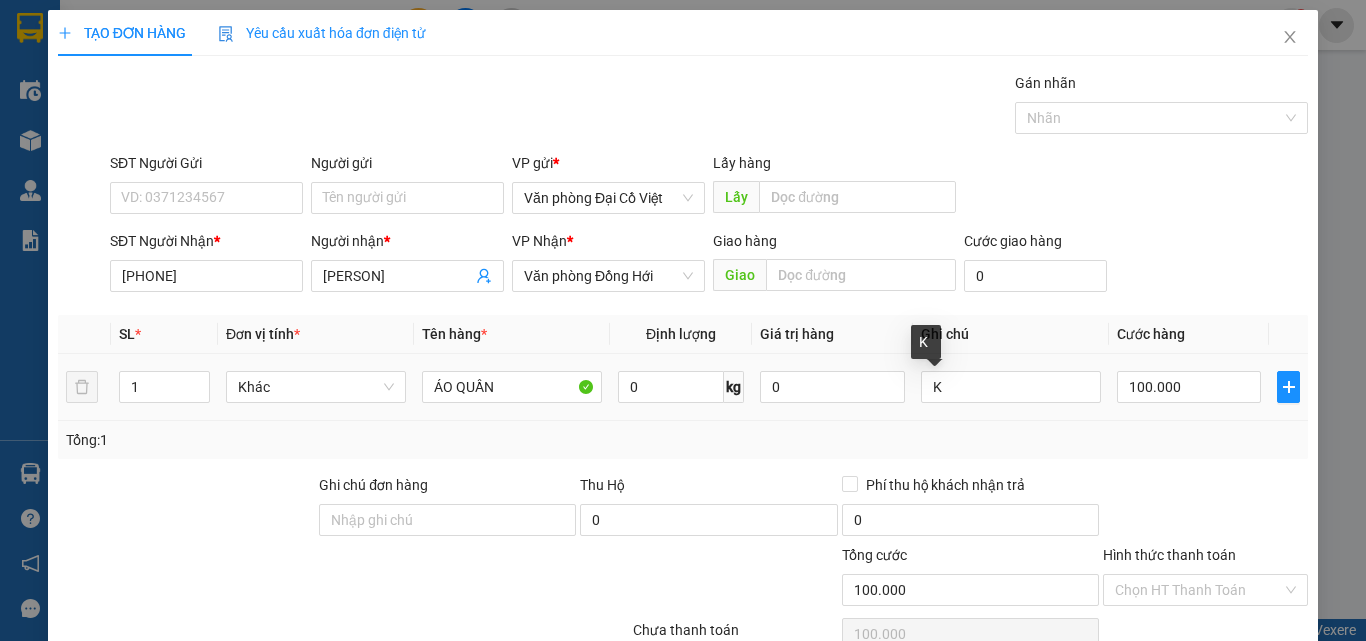 type on "ÁO QUẦN" 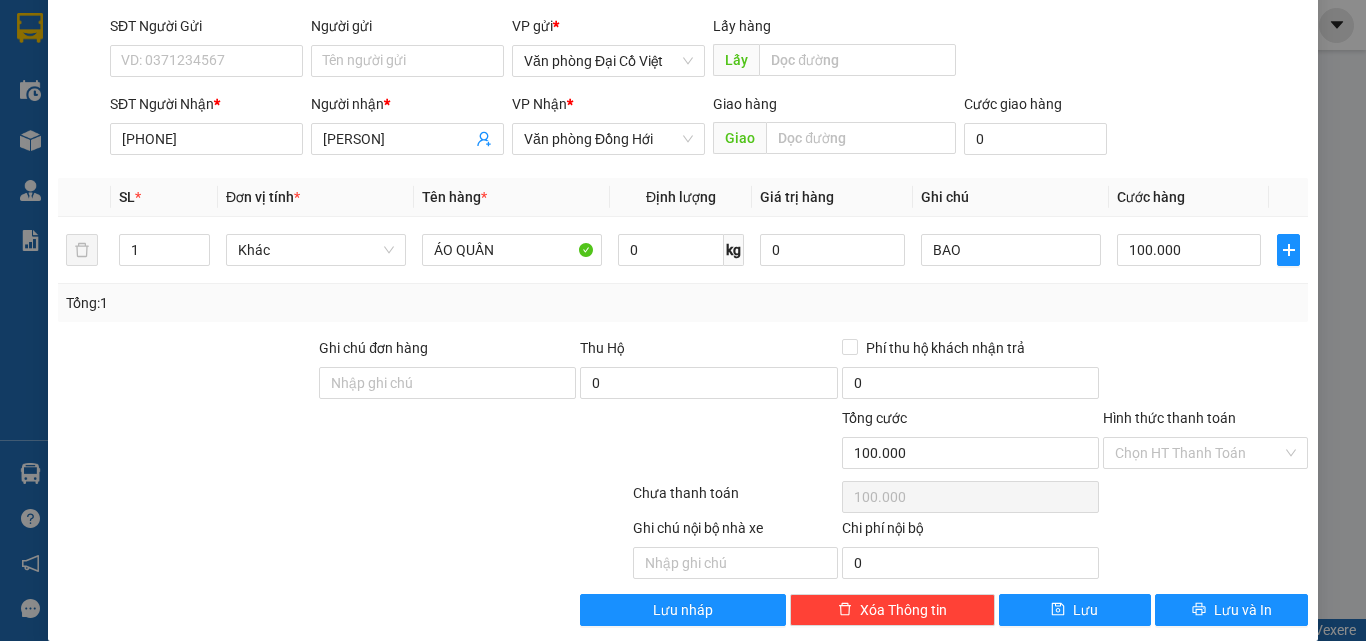 scroll, scrollTop: 161, scrollLeft: 0, axis: vertical 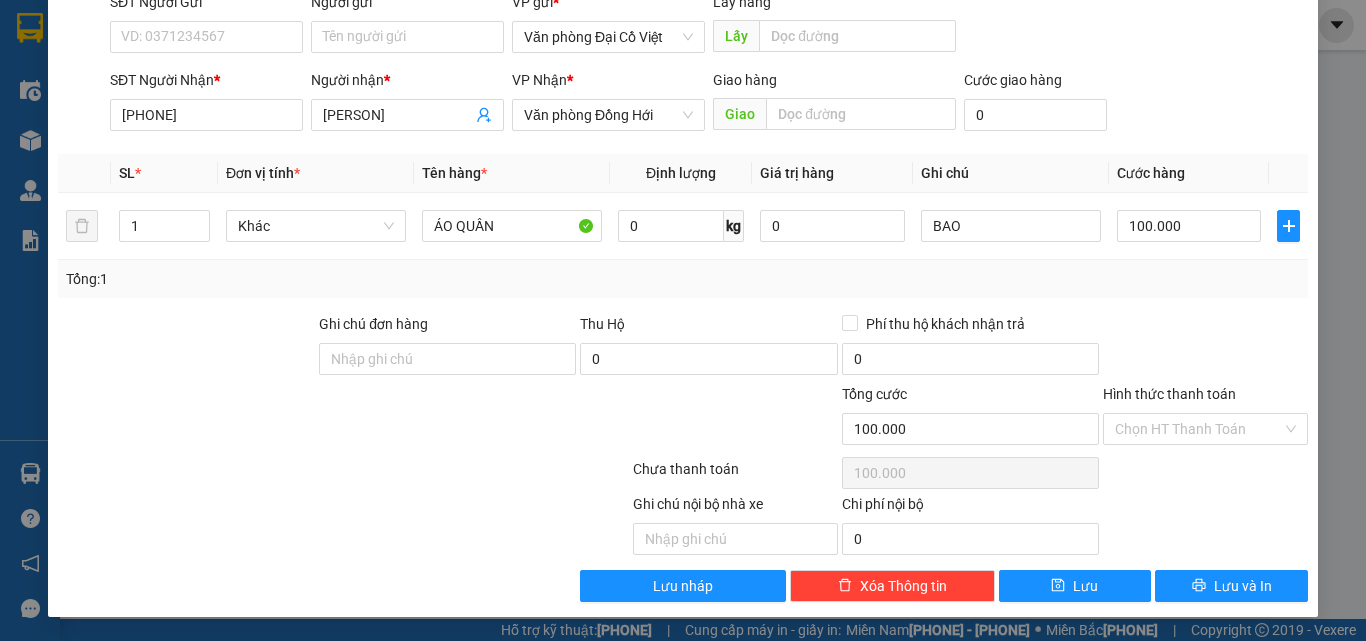 type on "BAO" 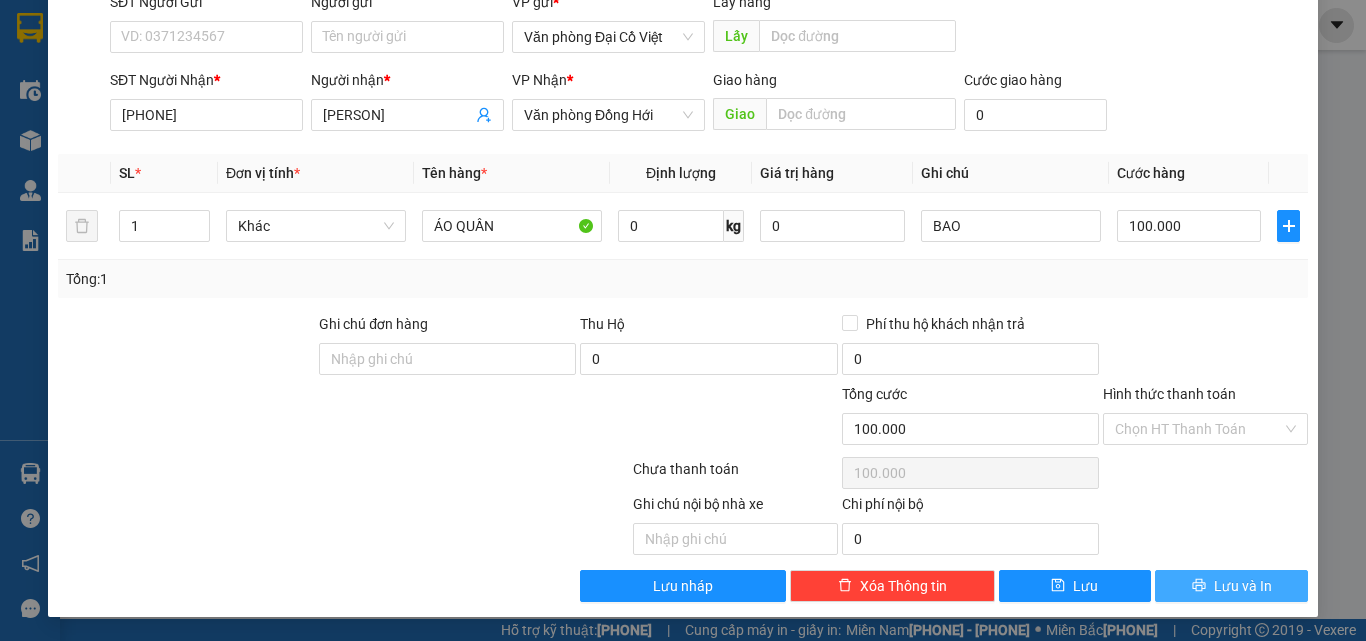 click on "Lưu và In" at bounding box center (1243, 586) 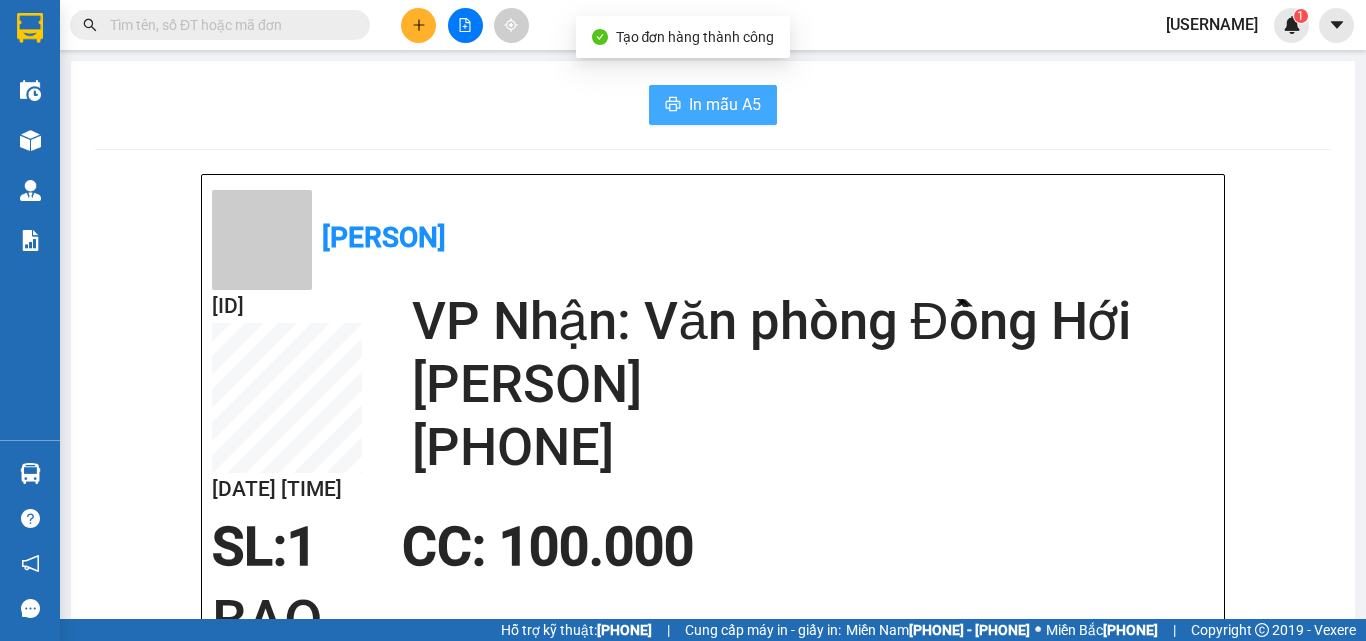 click on "In mẫu A5" at bounding box center (725, 104) 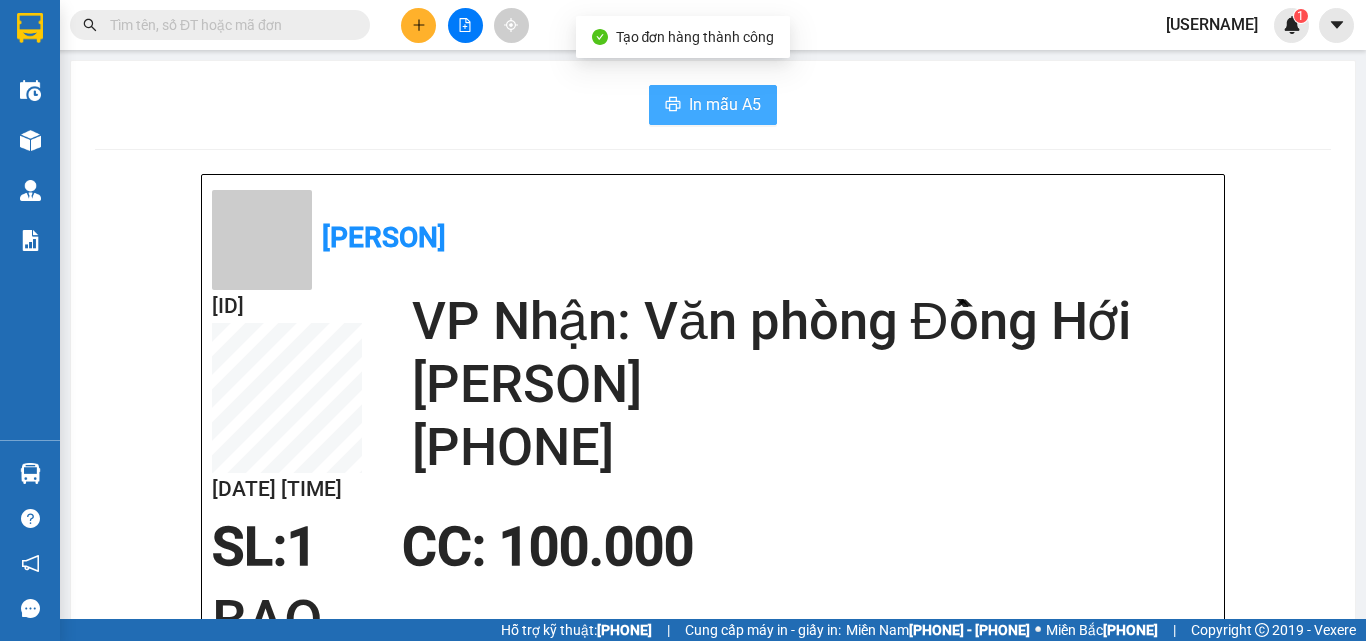 scroll, scrollTop: 0, scrollLeft: 0, axis: both 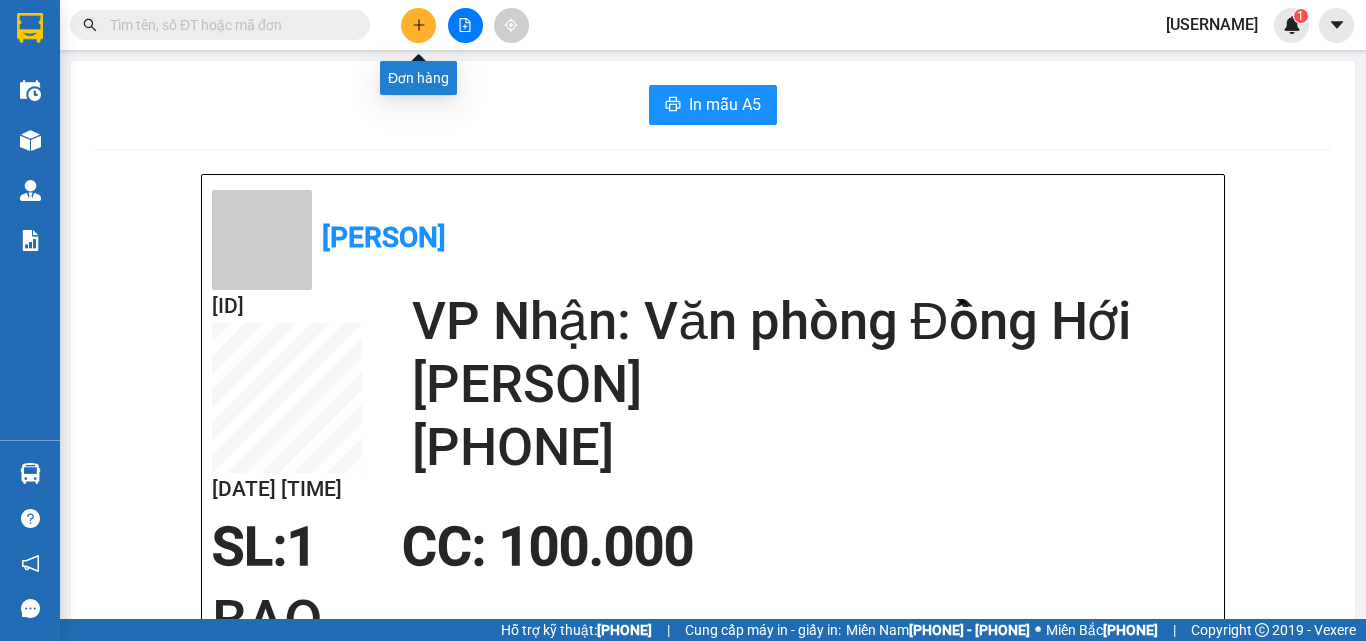 click at bounding box center [418, 25] 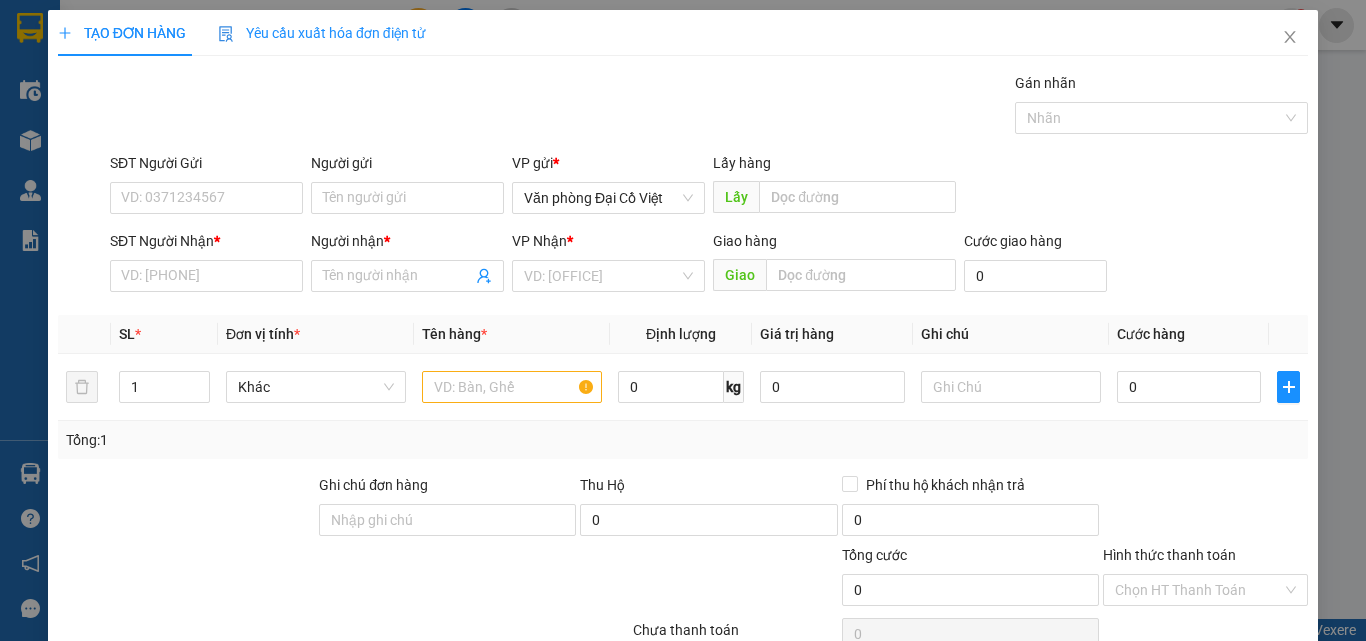 click on "SĐT Người Nhận  *" at bounding box center (206, 276) 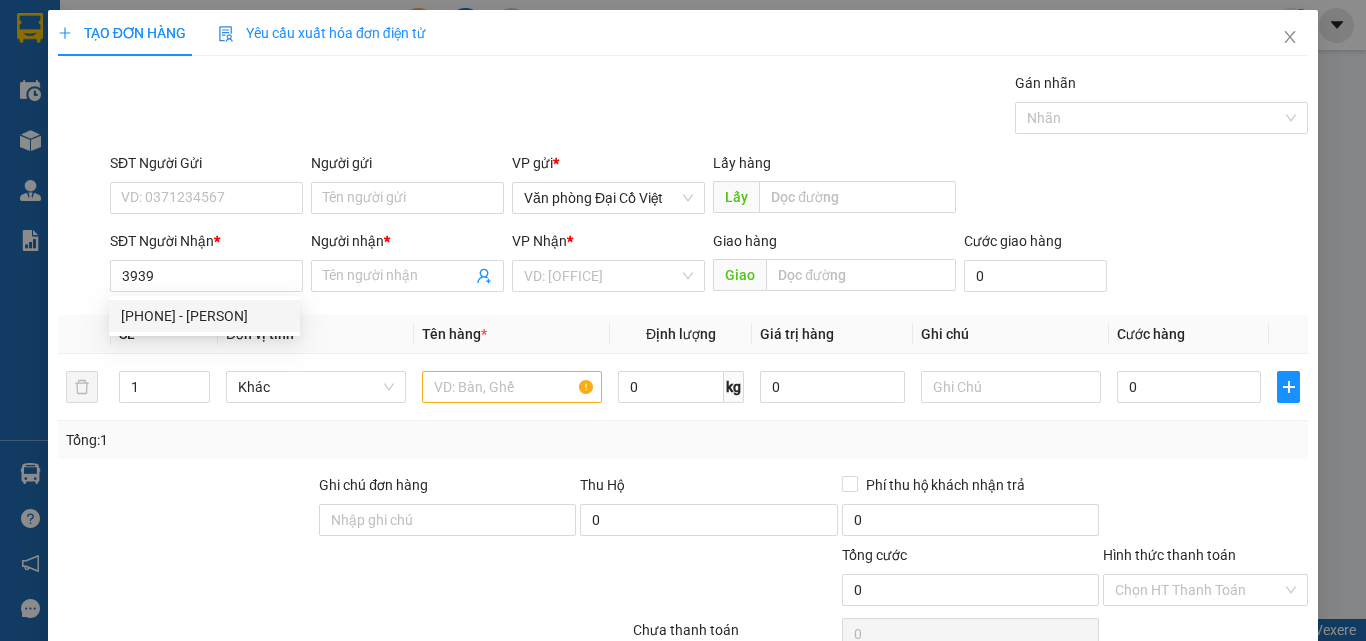 click on "[PHONE] - [PERSON]" at bounding box center [204, 316] 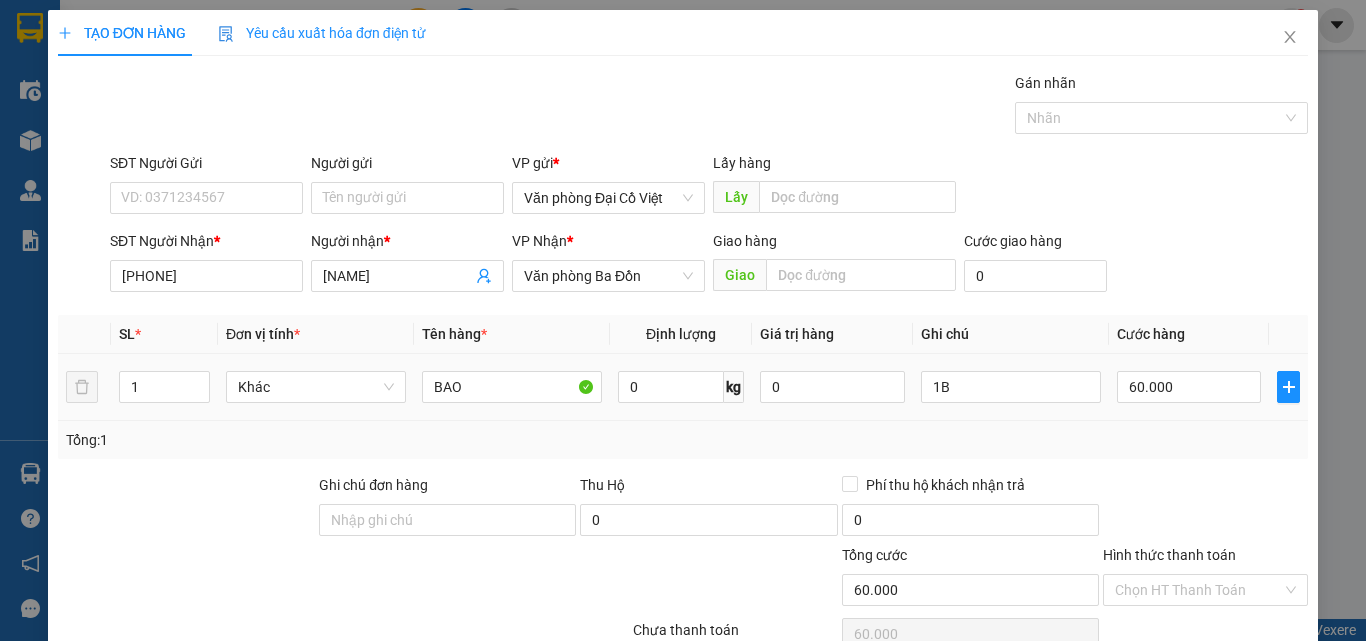type on "[PHONE]" 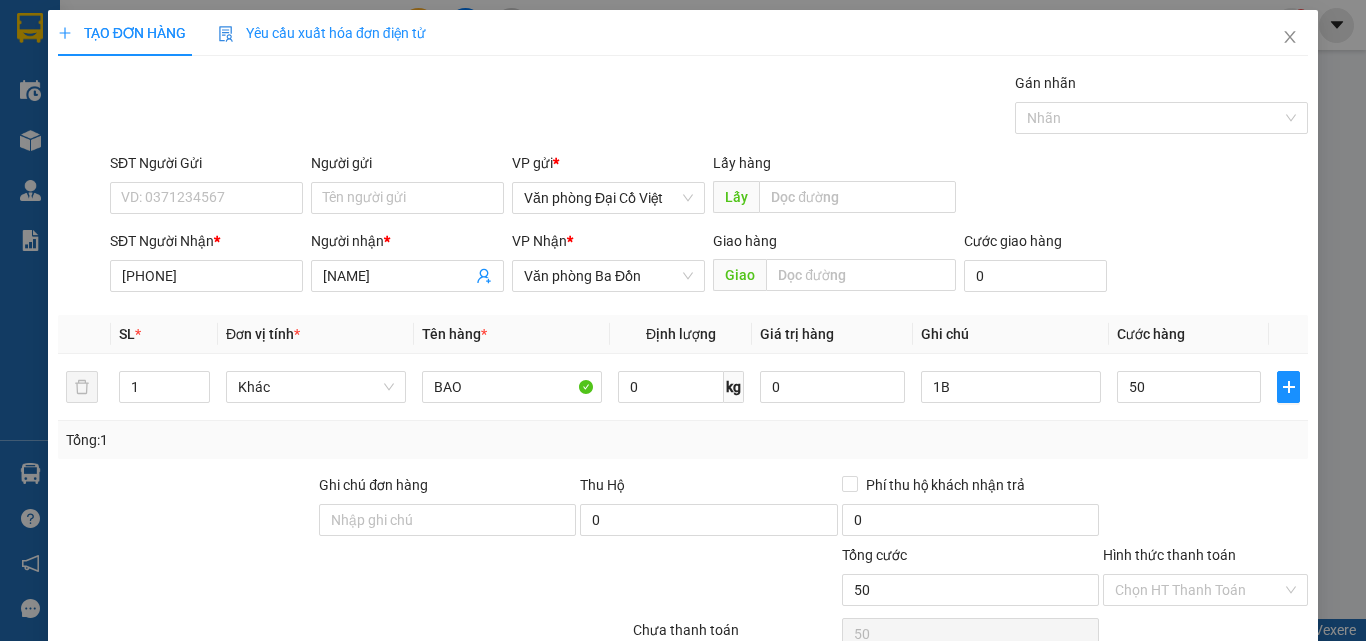 type on "50" 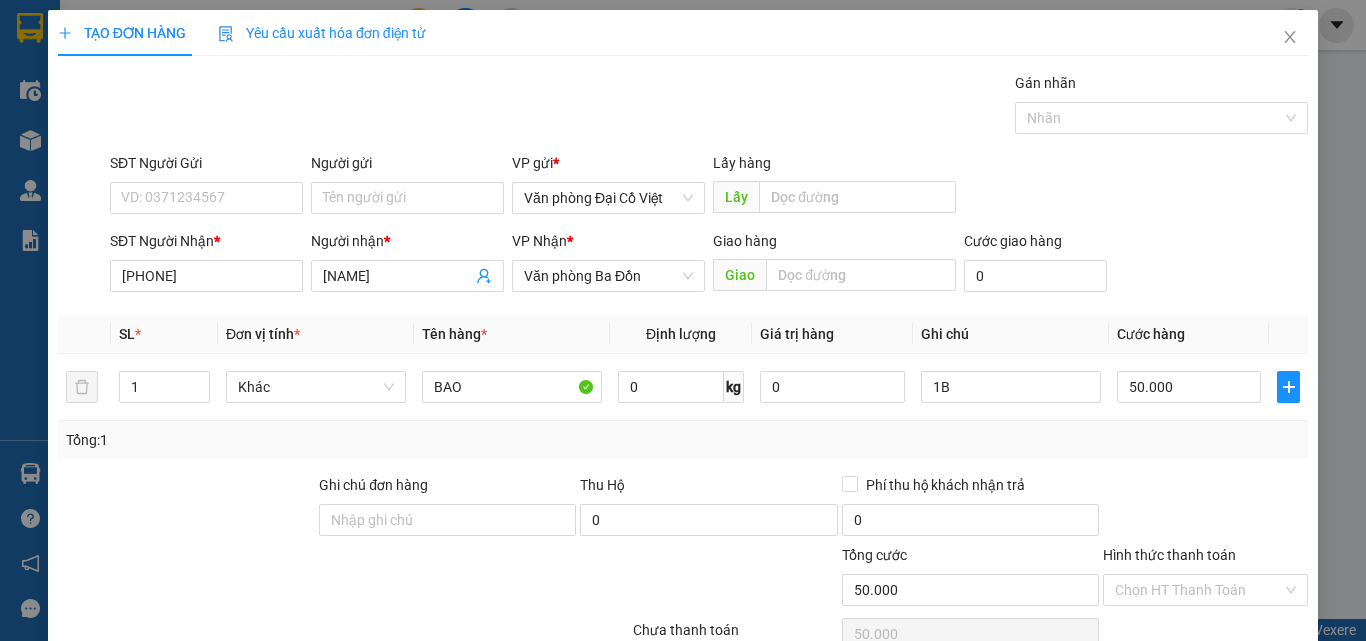 click on "Tổng:  1" at bounding box center (683, 440) 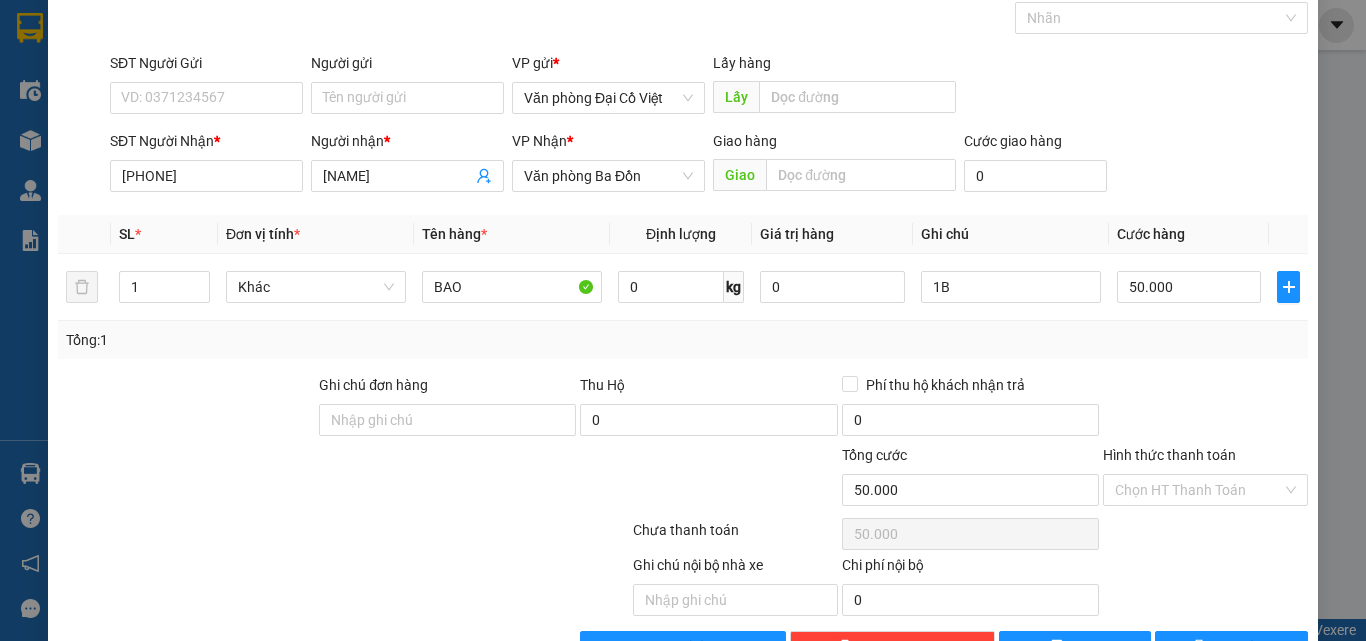scroll, scrollTop: 161, scrollLeft: 0, axis: vertical 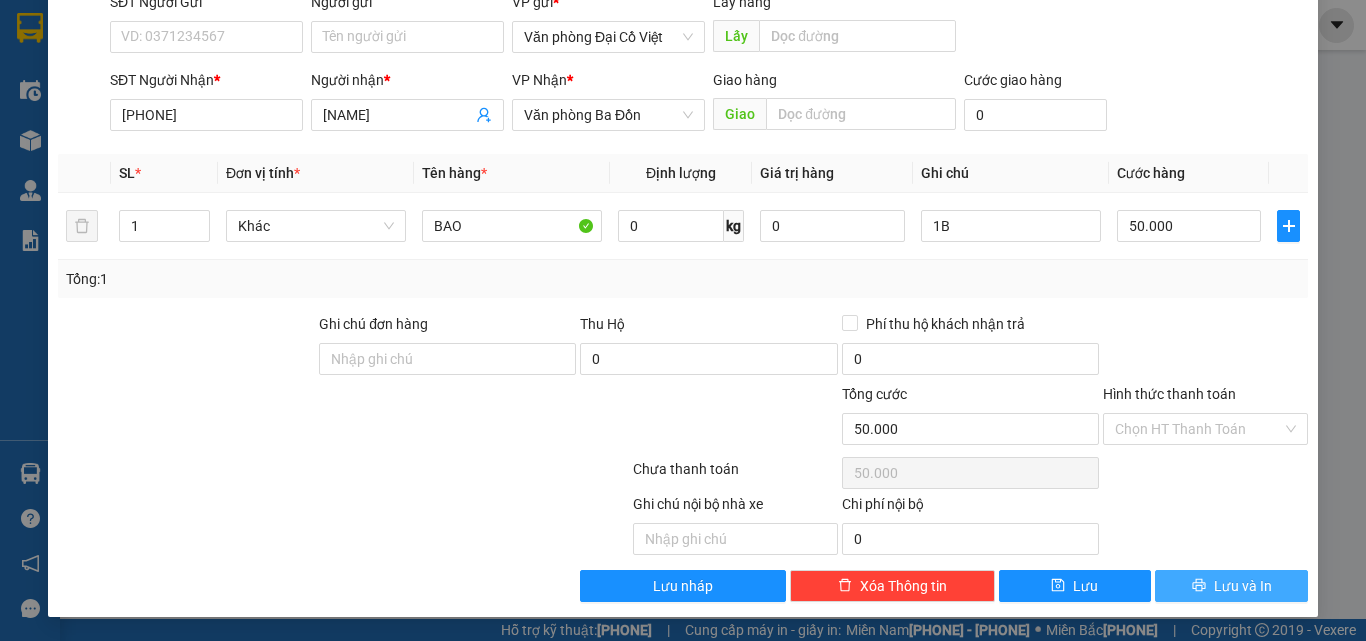 click at bounding box center (1199, 585) 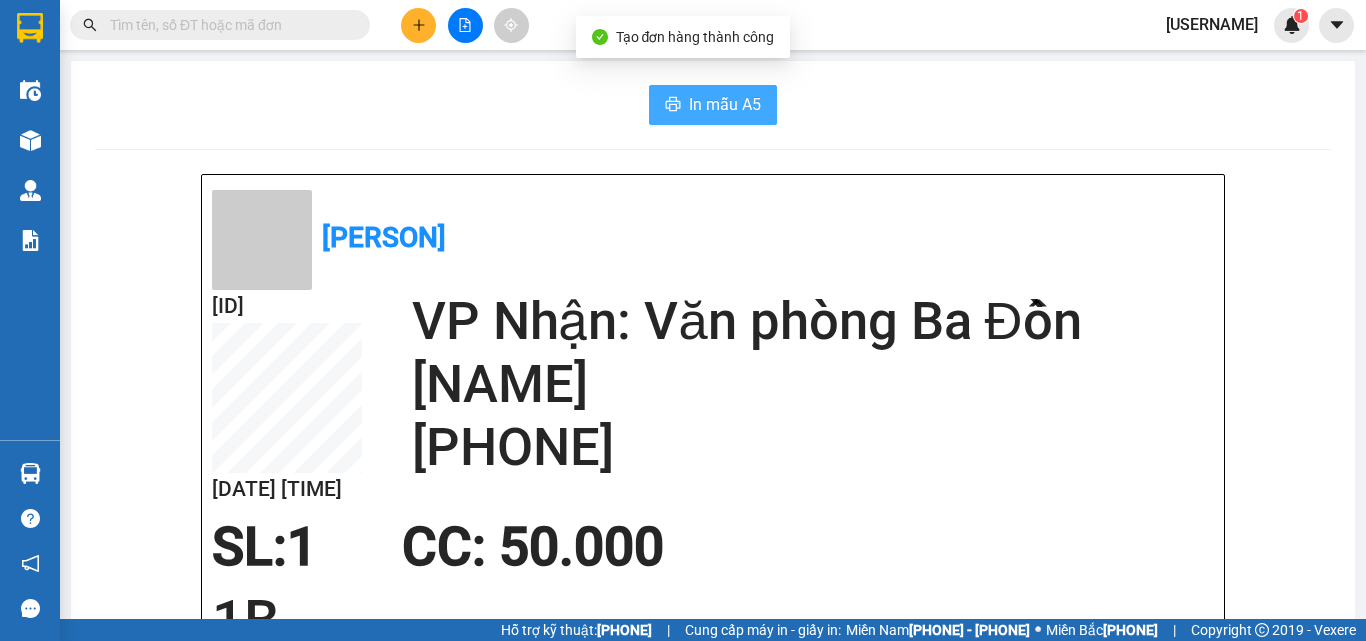 click on "In mẫu A5" at bounding box center (725, 104) 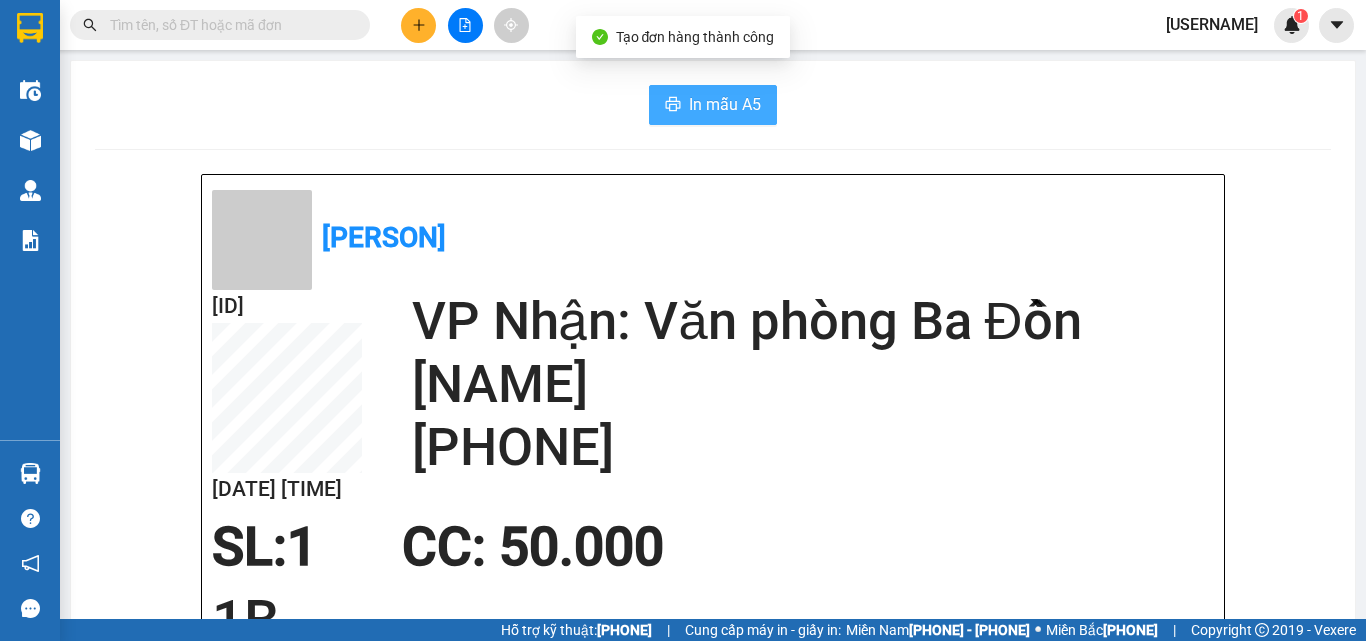 scroll, scrollTop: 0, scrollLeft: 0, axis: both 